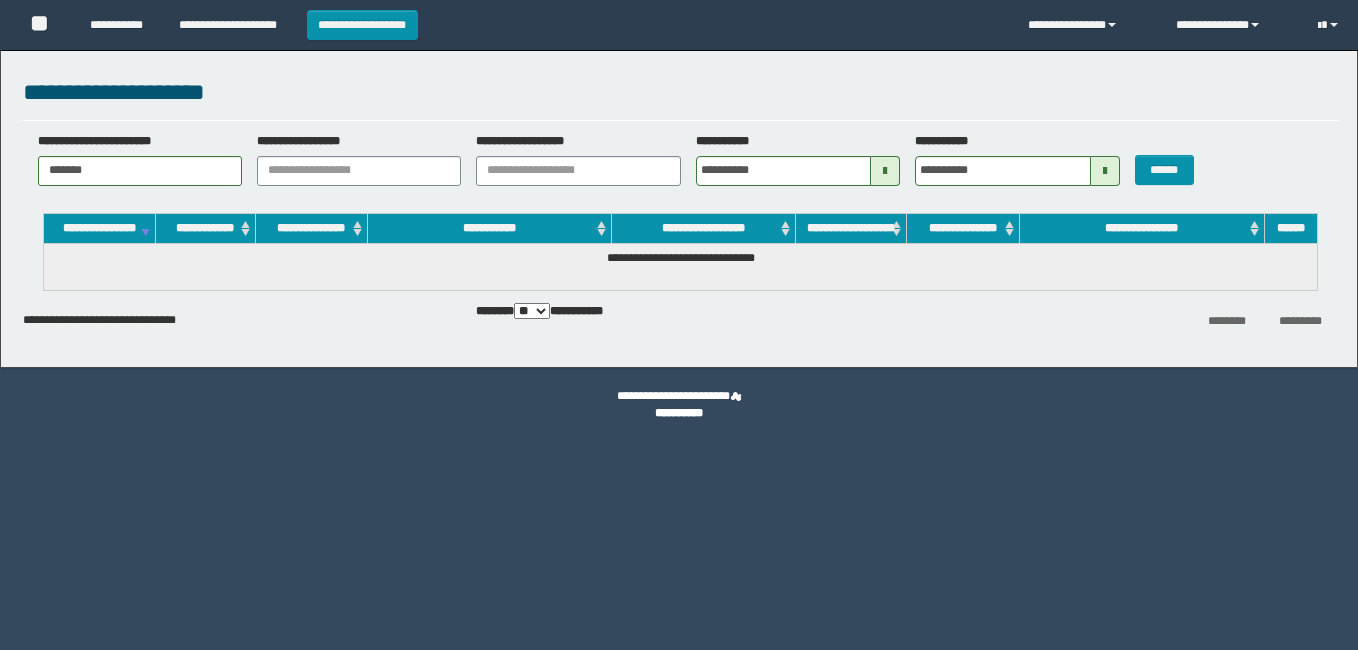 scroll, scrollTop: 0, scrollLeft: 0, axis: both 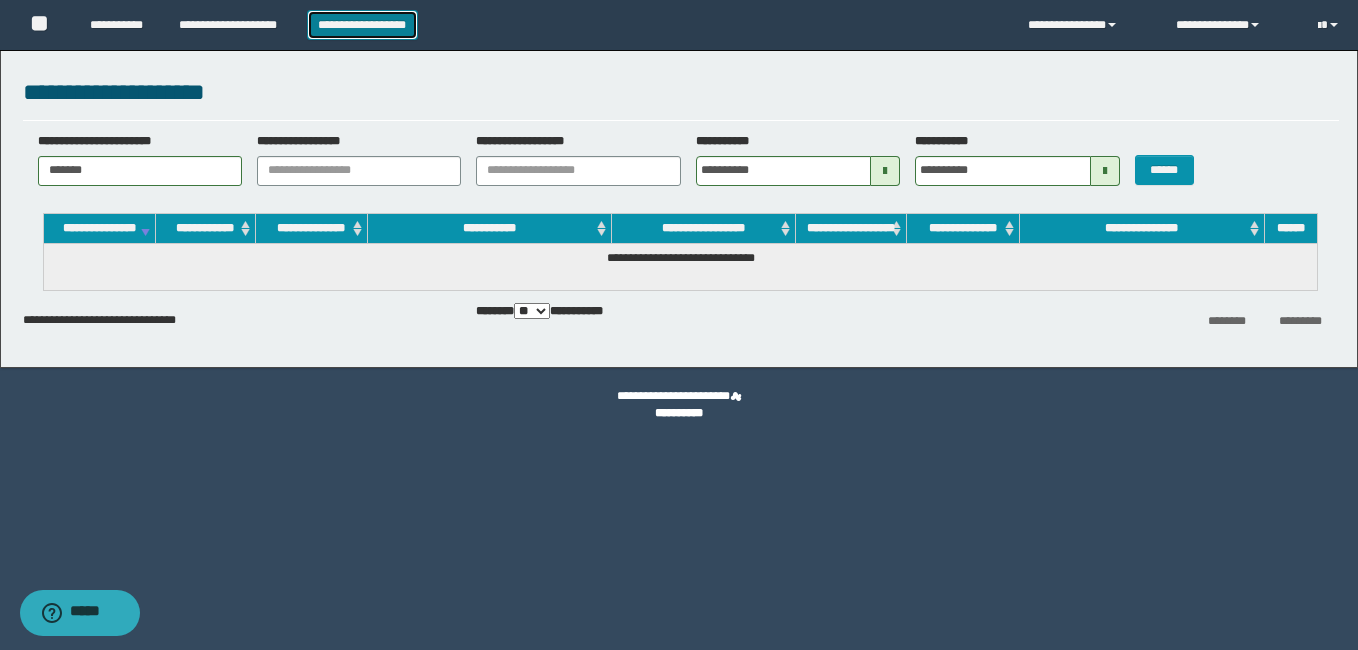 click on "**********" at bounding box center [362, 25] 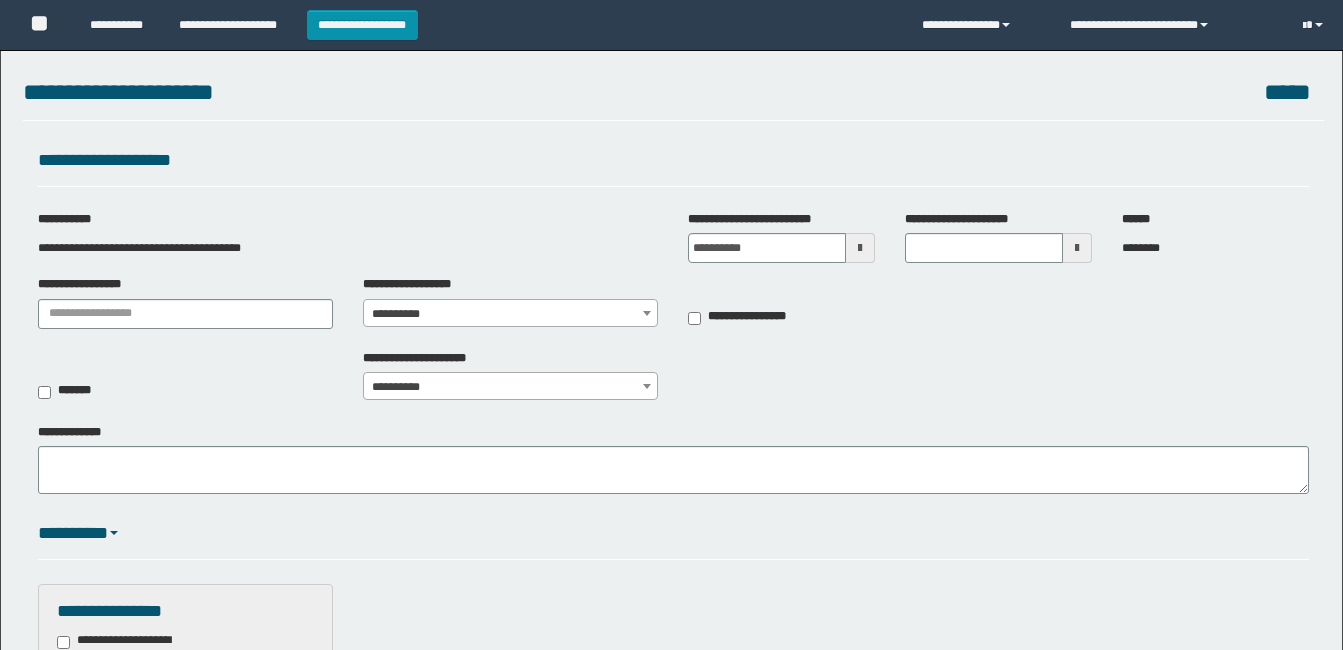 scroll, scrollTop: 0, scrollLeft: 0, axis: both 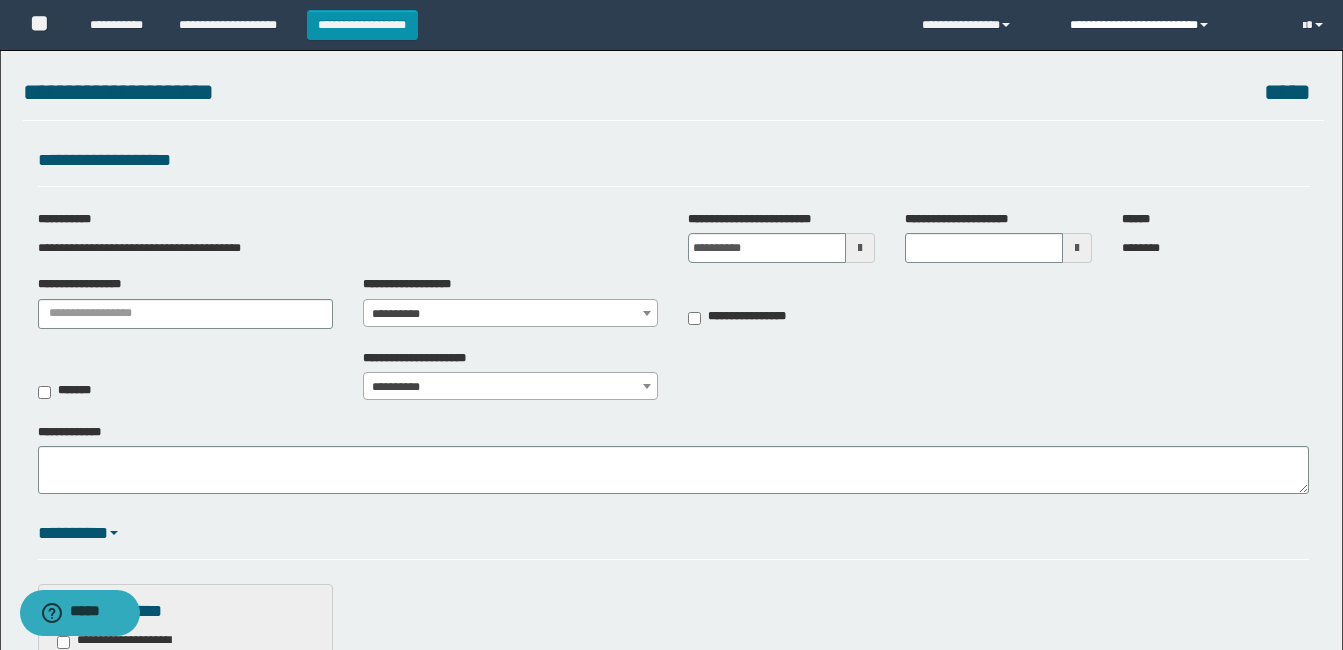click on "**********" at bounding box center (1171, 25) 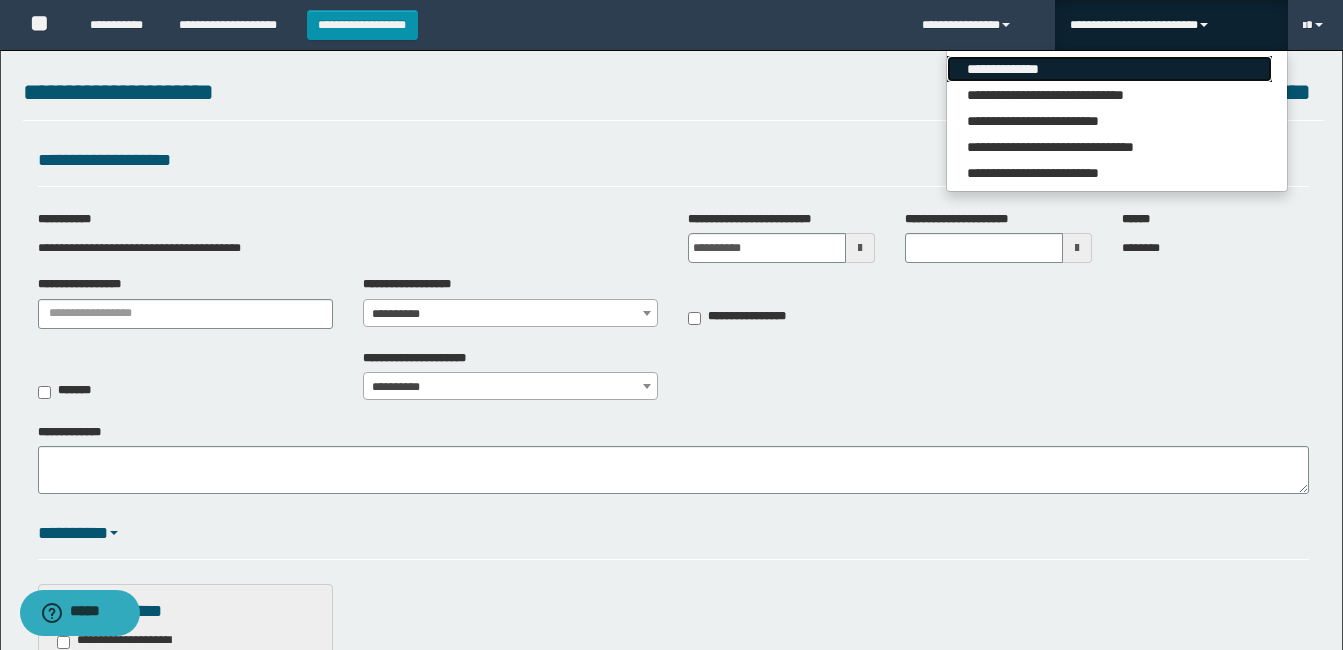 click on "**********" at bounding box center (1109, 69) 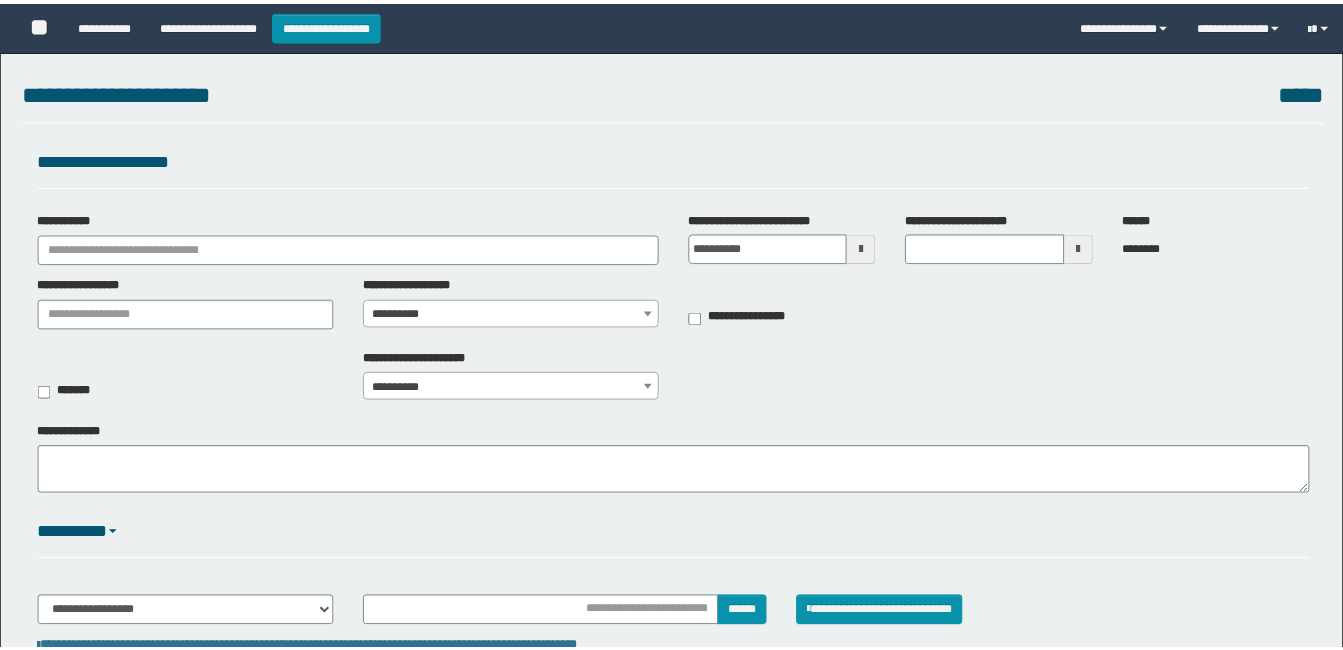 scroll, scrollTop: 0, scrollLeft: 0, axis: both 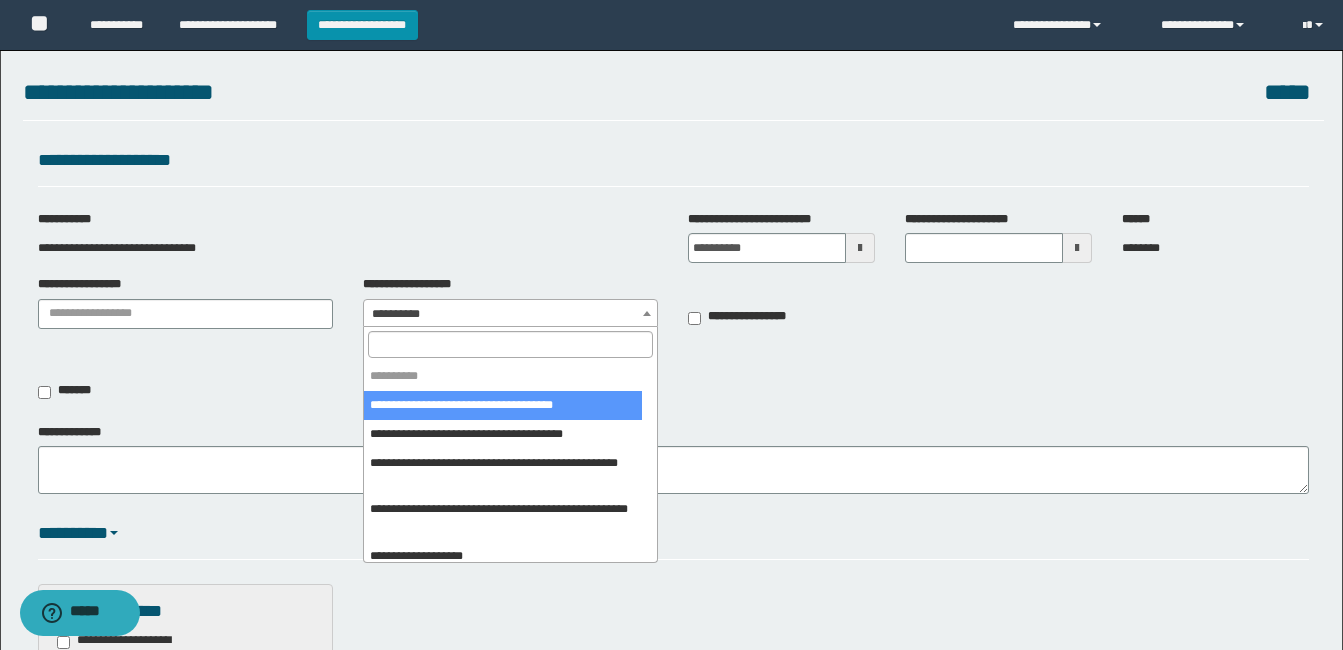 click on "**********" at bounding box center [510, 314] 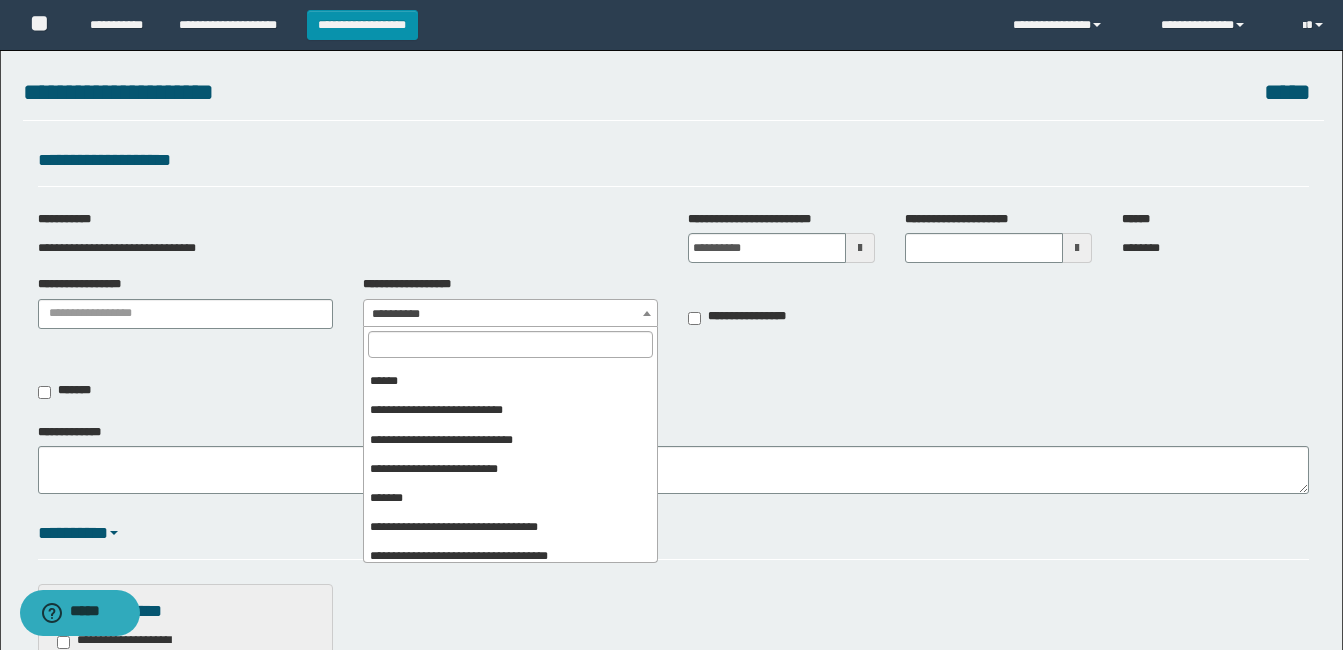 scroll, scrollTop: 336, scrollLeft: 0, axis: vertical 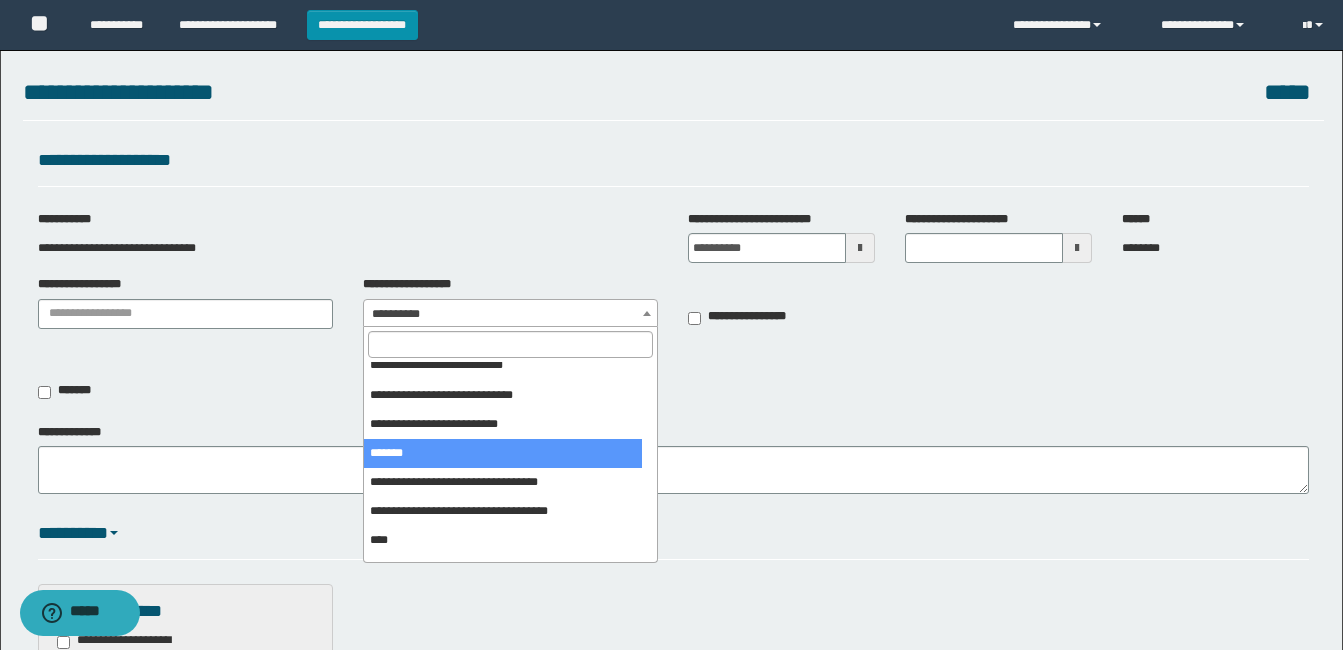 select on "***" 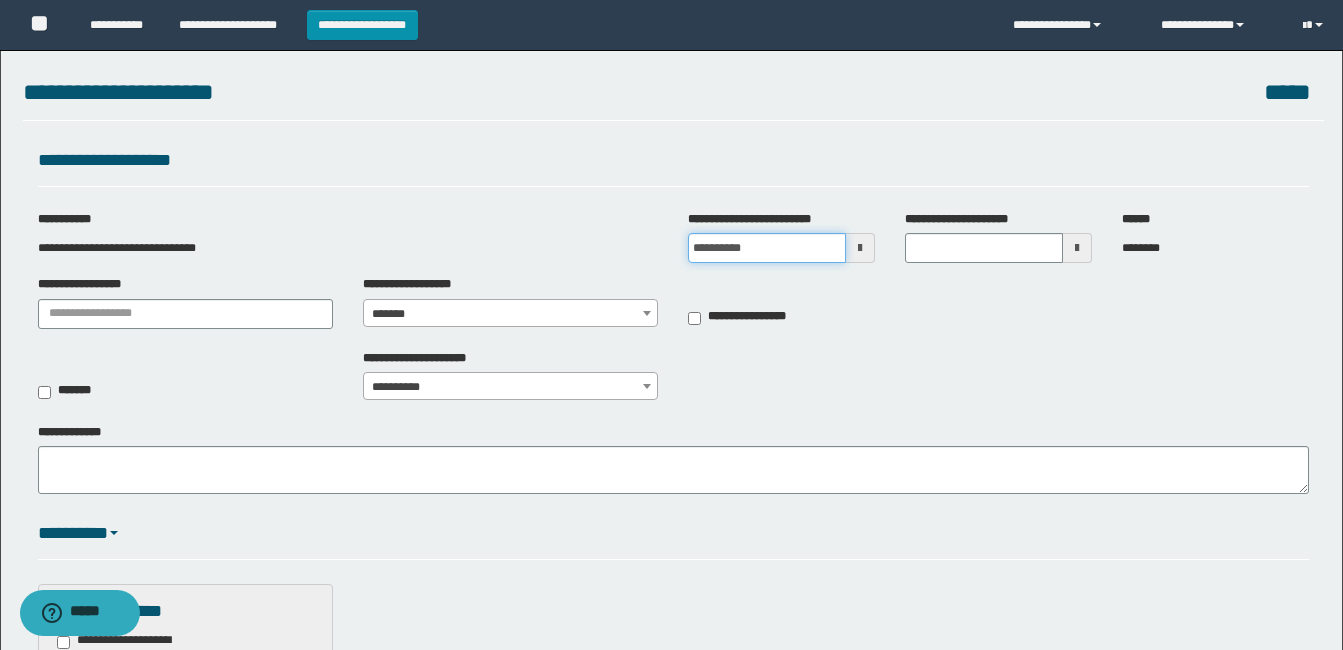 click on "**********" at bounding box center (767, 248) 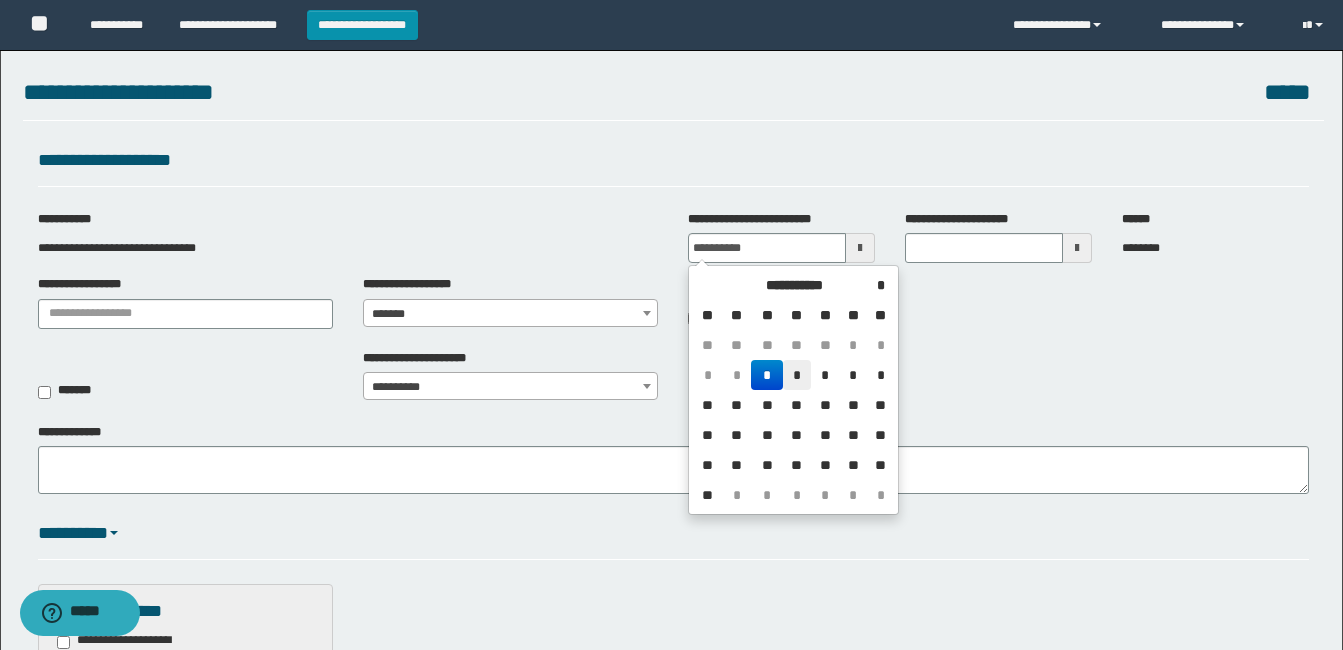click on "*" at bounding box center (797, 375) 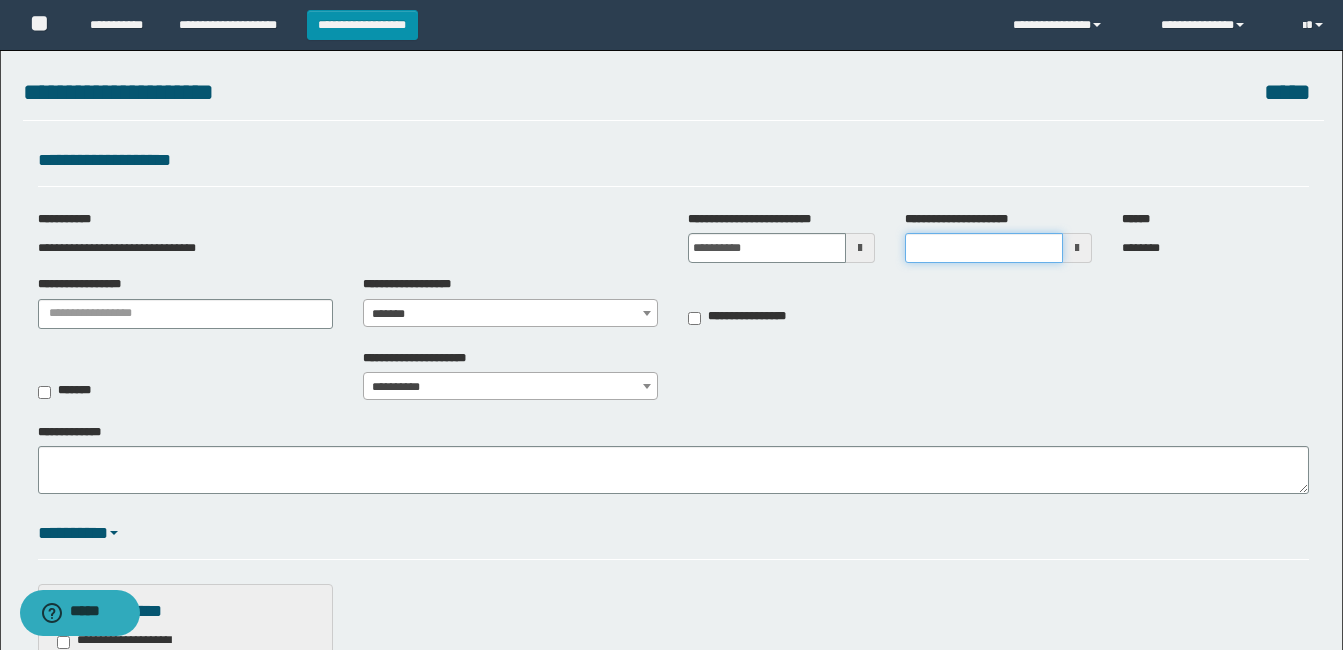 click on "**********" at bounding box center [984, 248] 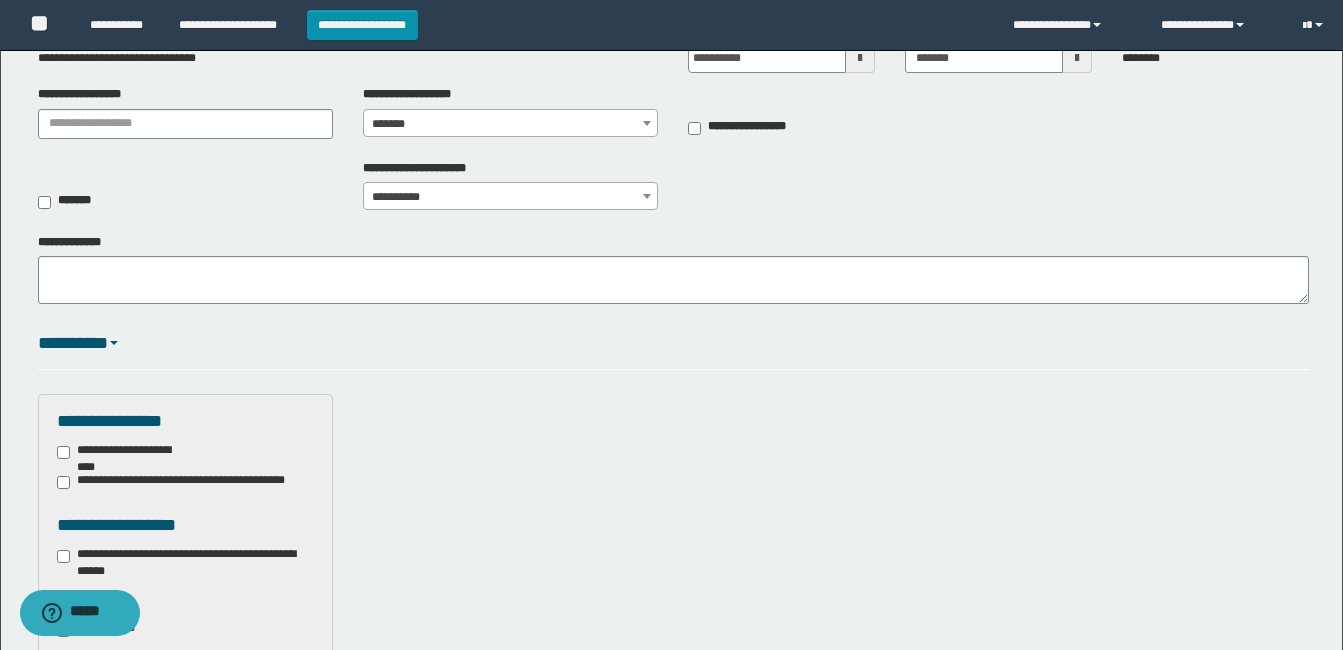 scroll, scrollTop: 300, scrollLeft: 0, axis: vertical 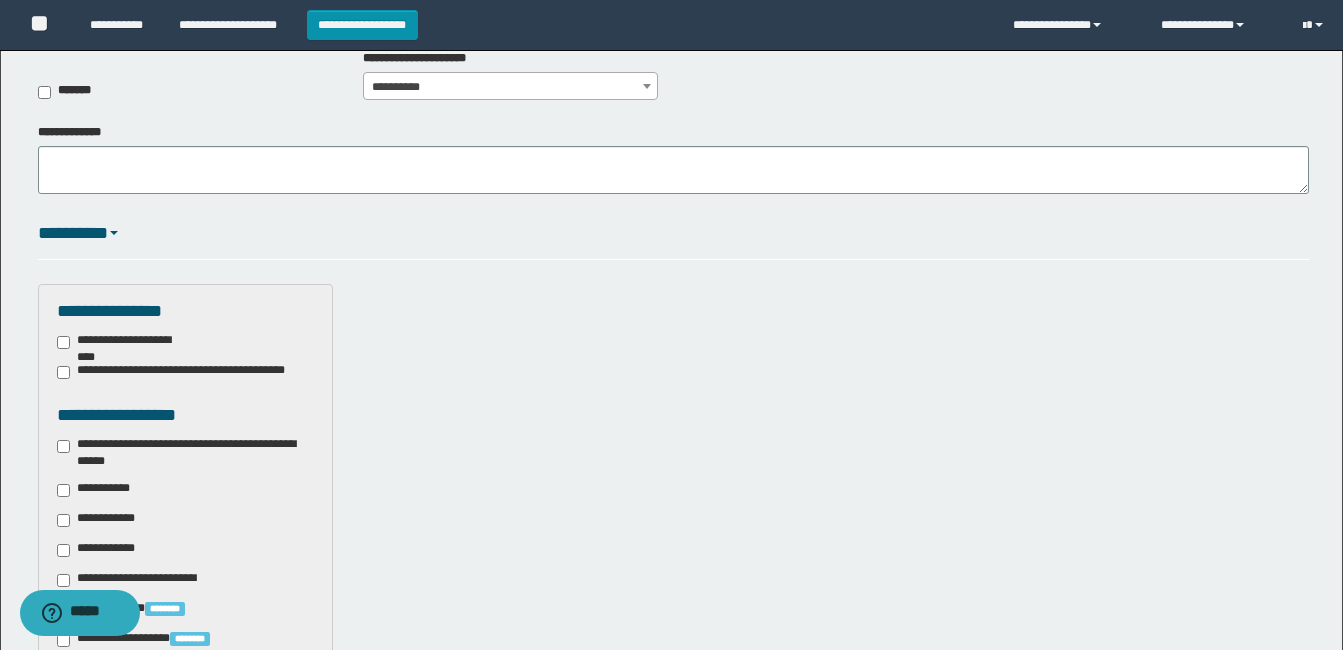click on "**********" at bounding box center (185, 453) 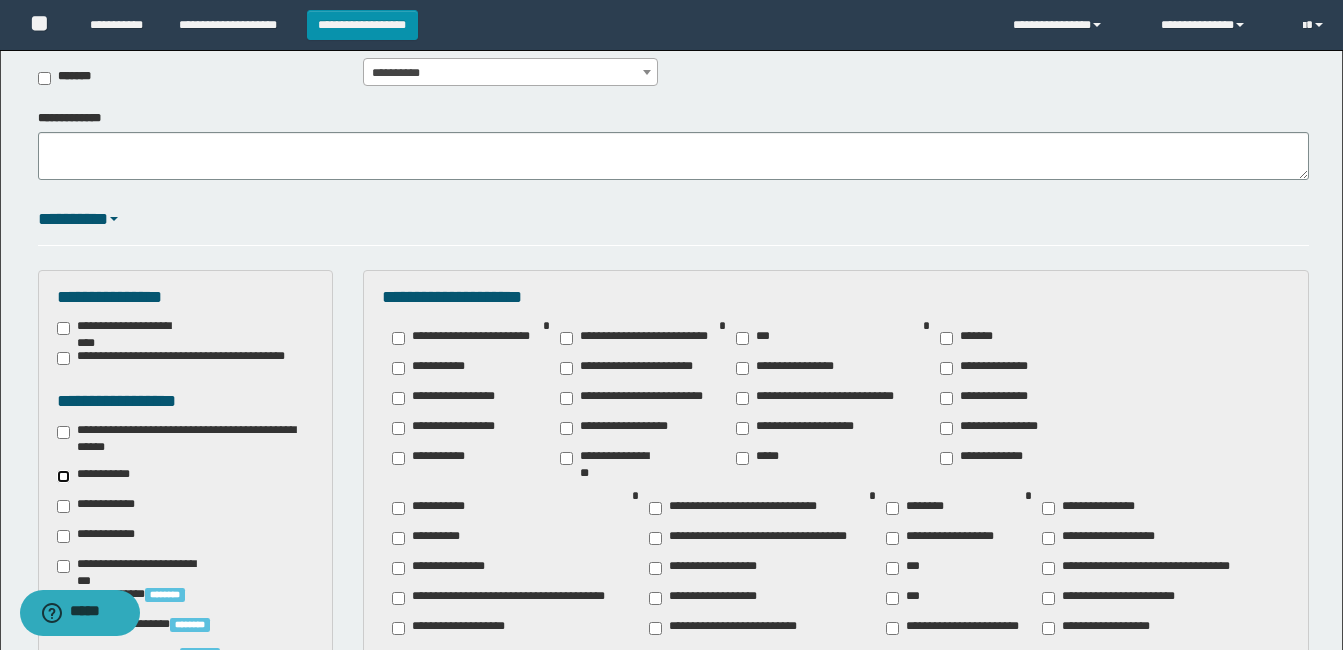 scroll, scrollTop: 400, scrollLeft: 0, axis: vertical 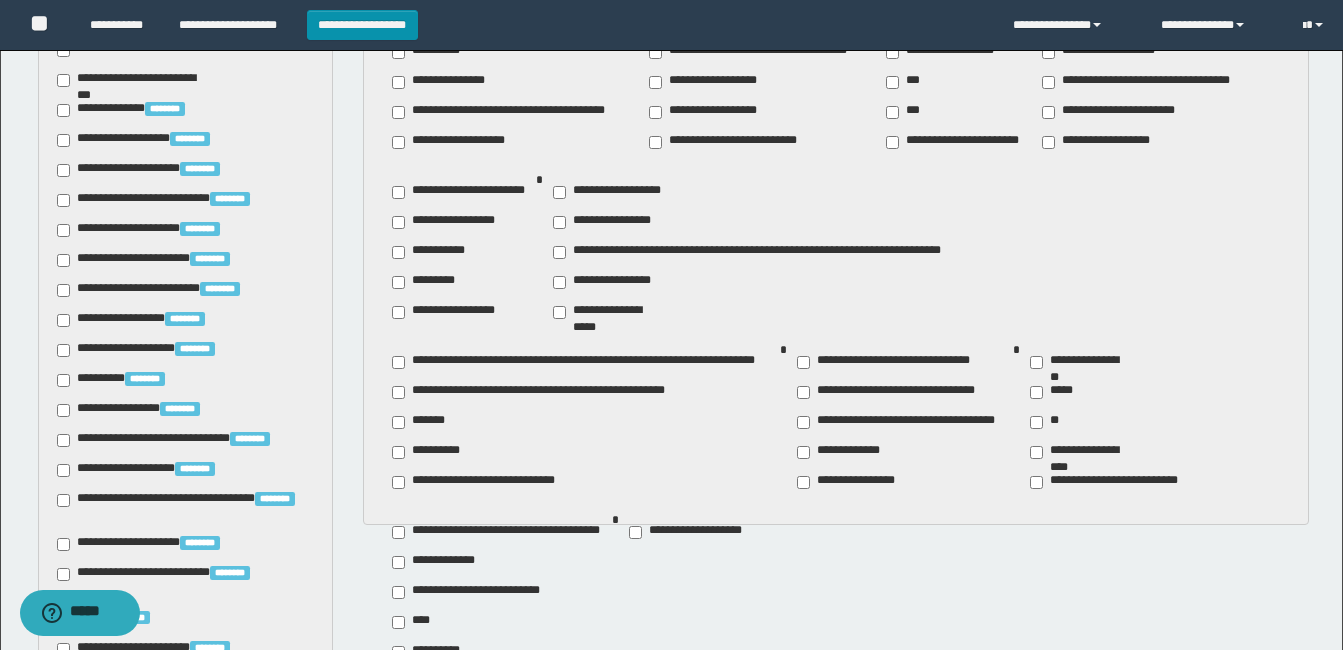 click on "**********" at bounding box center (434, 562) 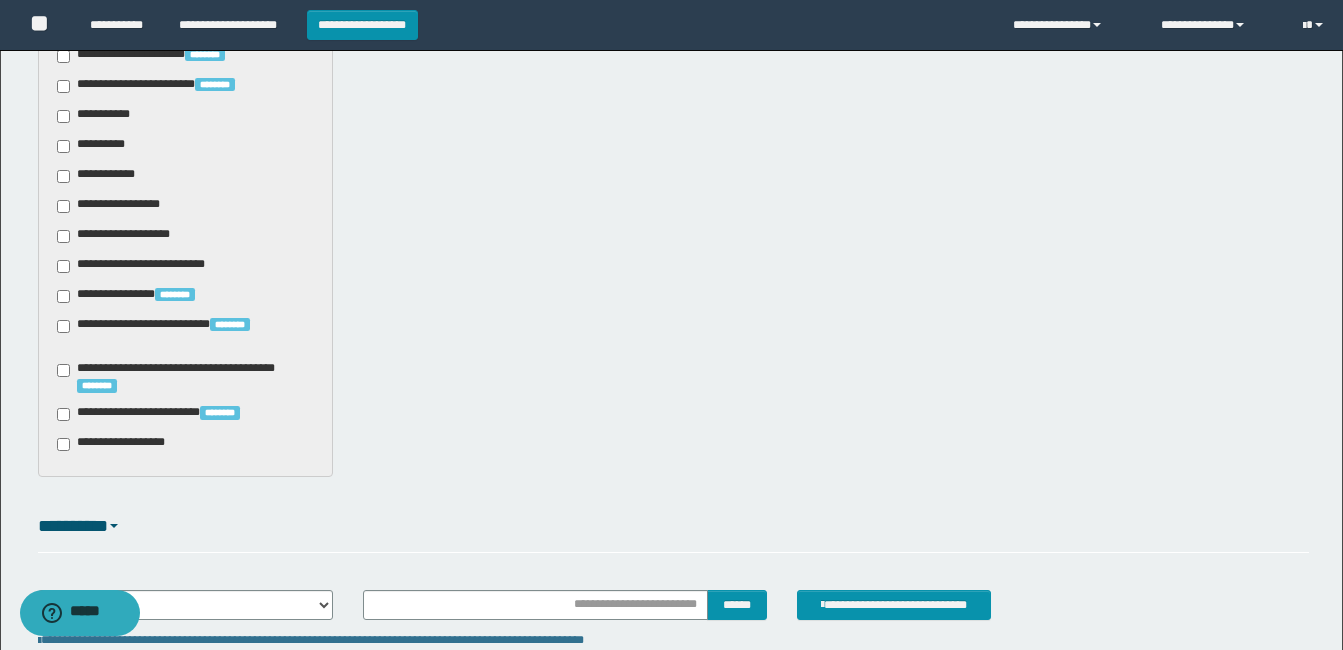 scroll, scrollTop: 1200, scrollLeft: 0, axis: vertical 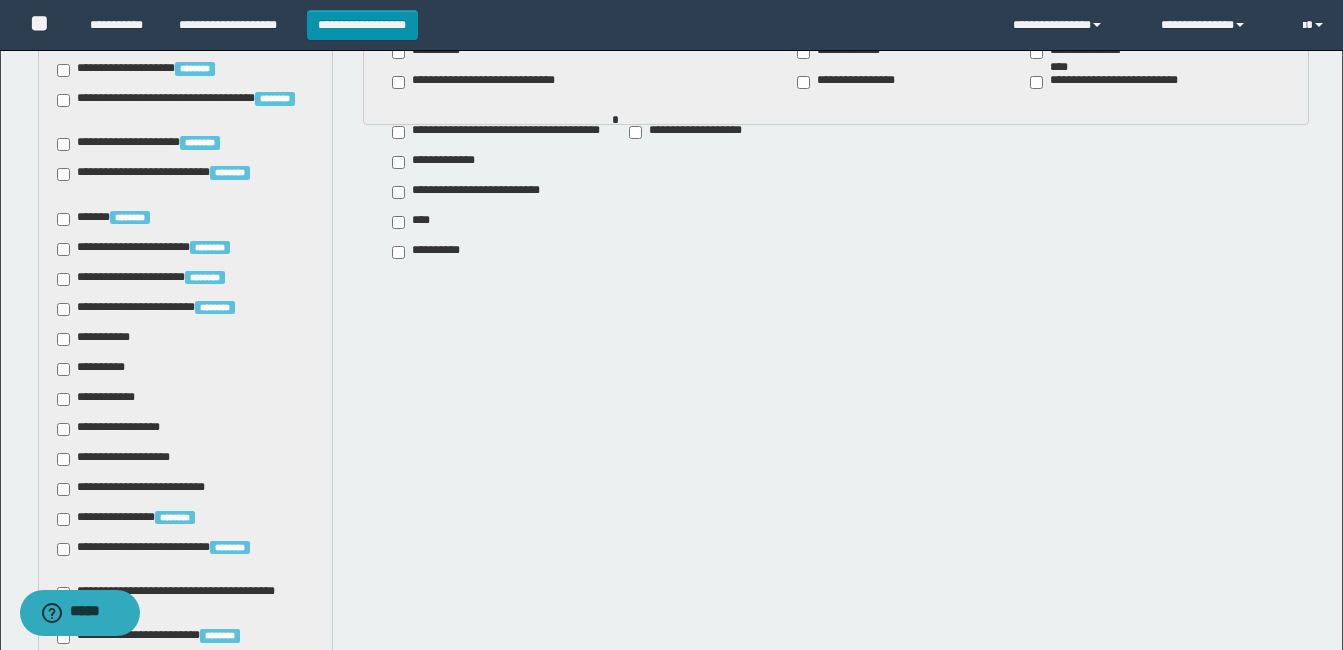 click on "**********" at bounding box center (97, 339) 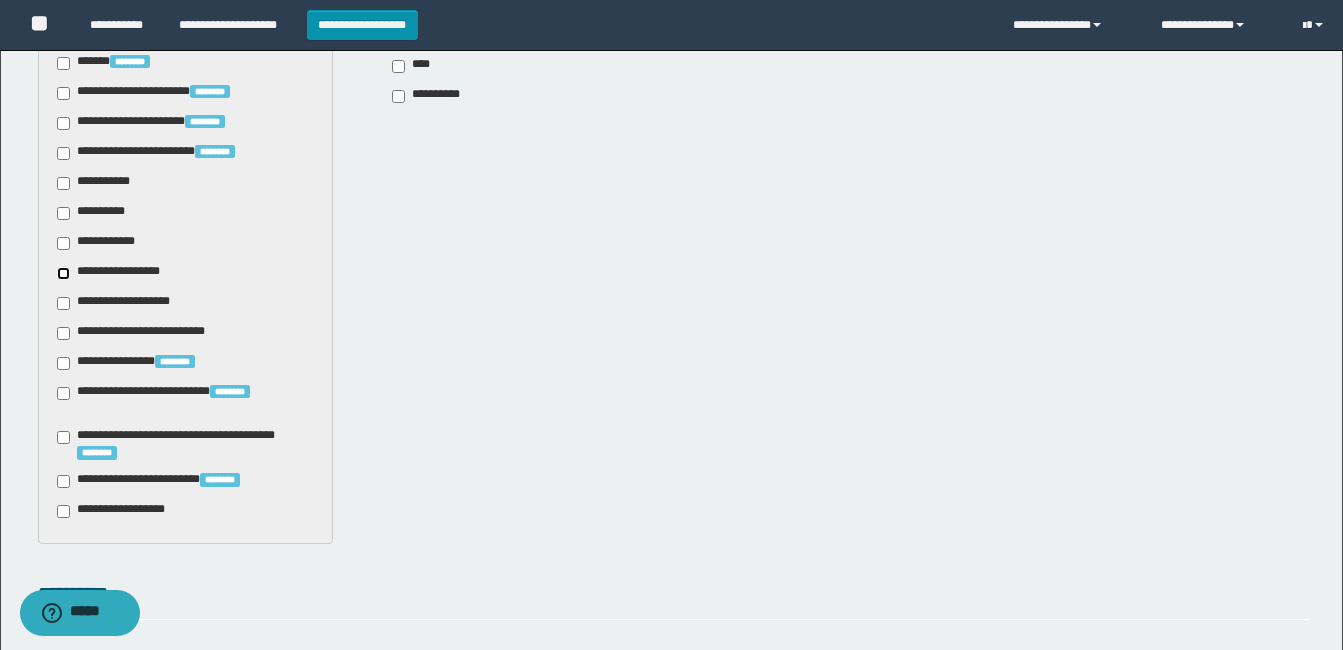 scroll, scrollTop: 1500, scrollLeft: 0, axis: vertical 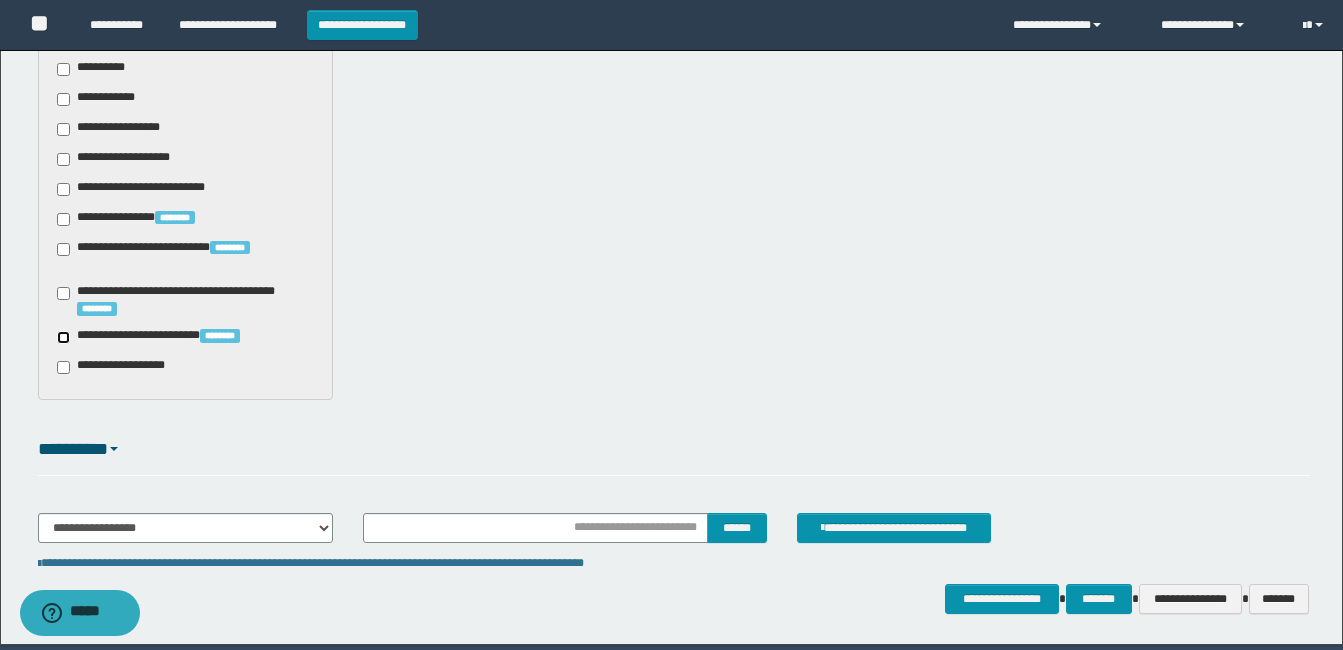click on "**********" at bounding box center (164, 337) 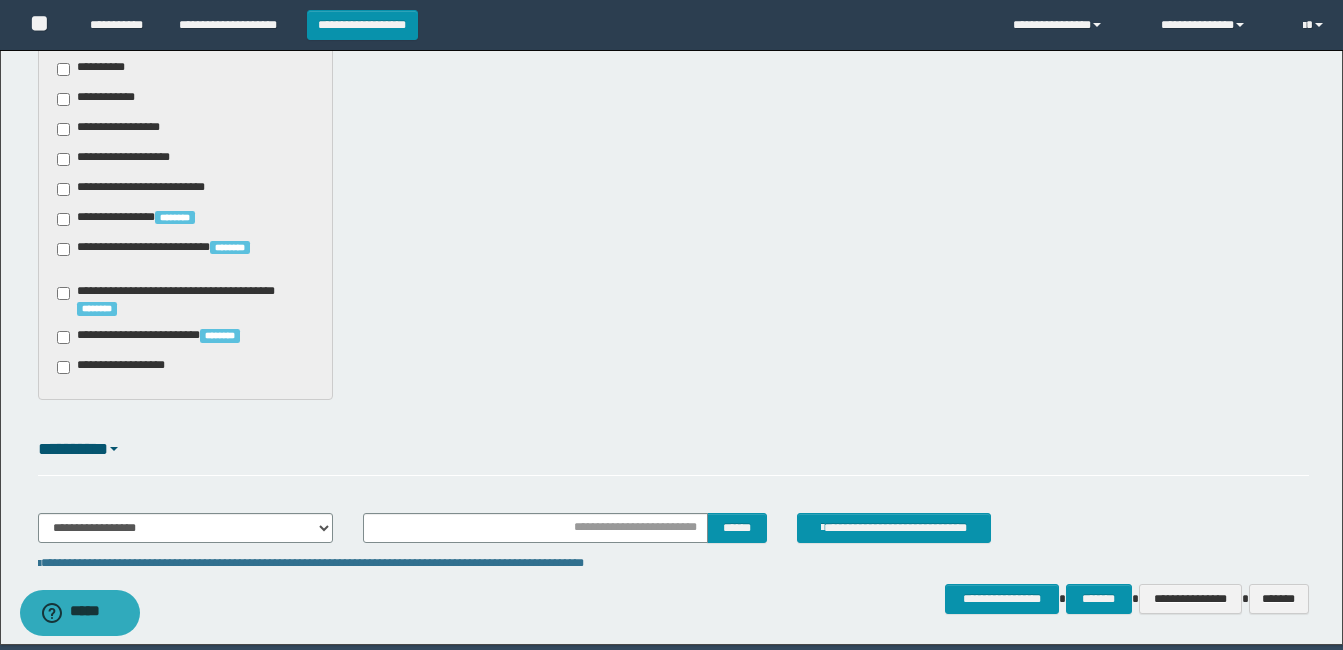 click on "**********" at bounding box center (185, 300) 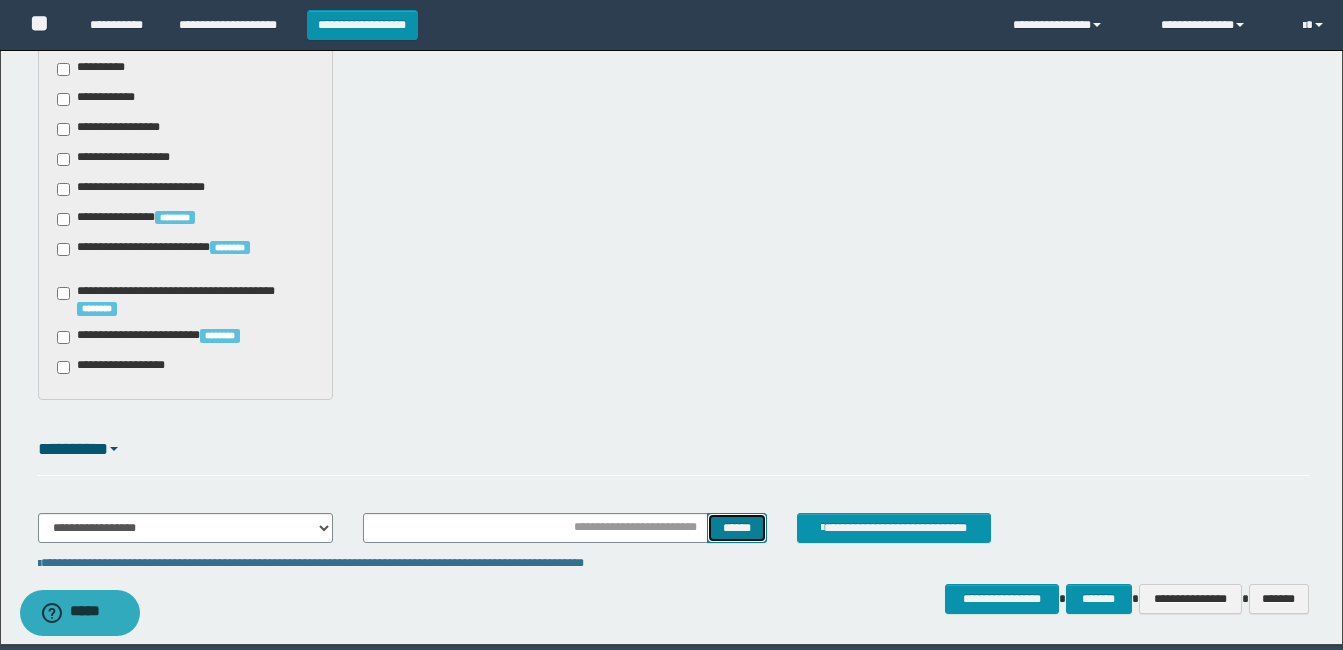 click on "******" at bounding box center [736, 528] 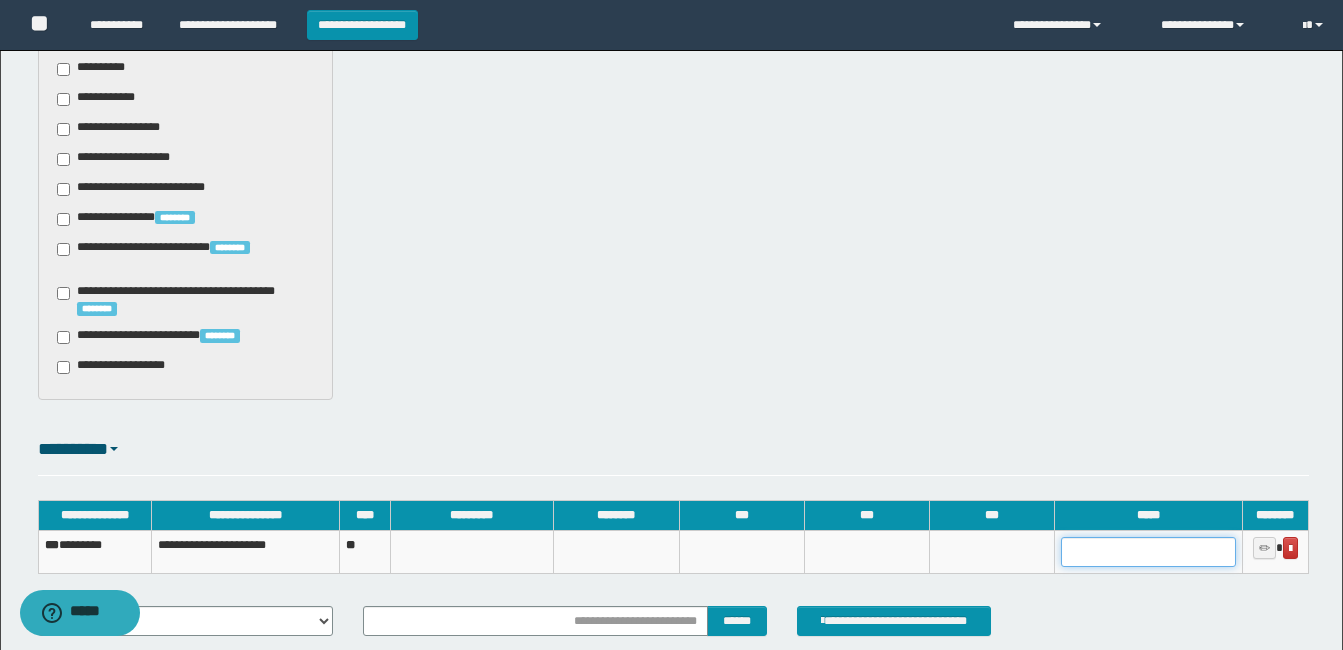 click at bounding box center (1148, 552) 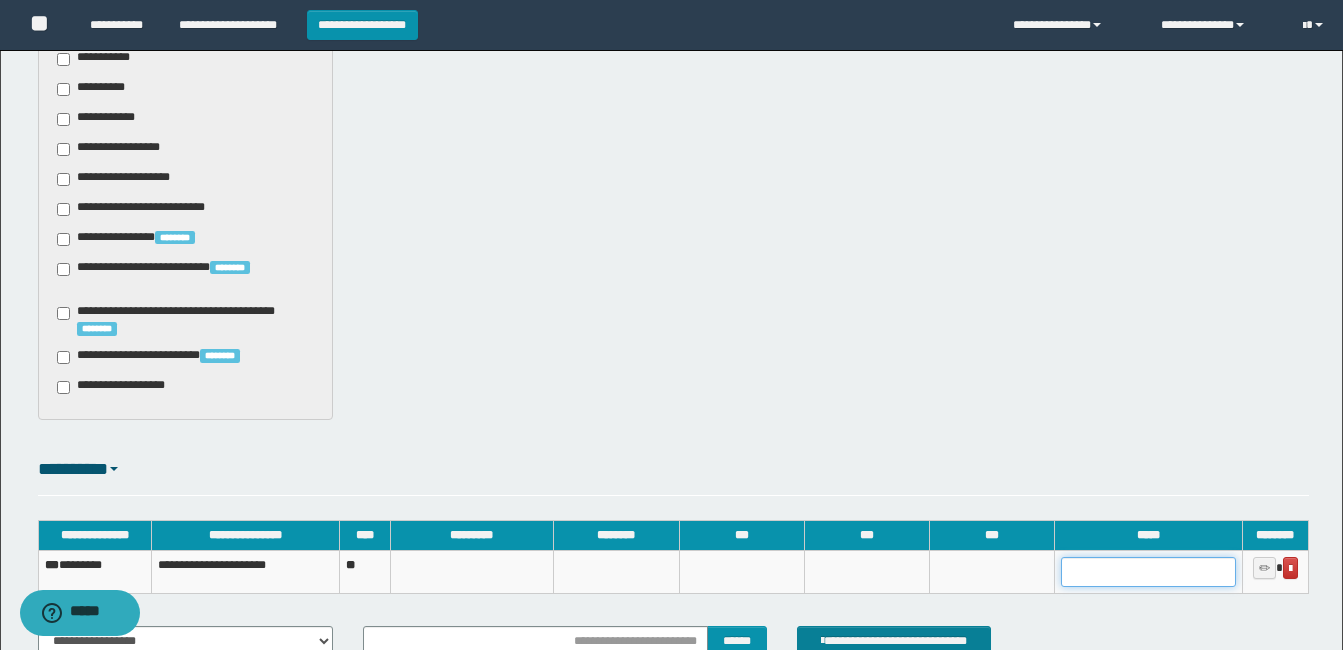 scroll, scrollTop: 1662, scrollLeft: 0, axis: vertical 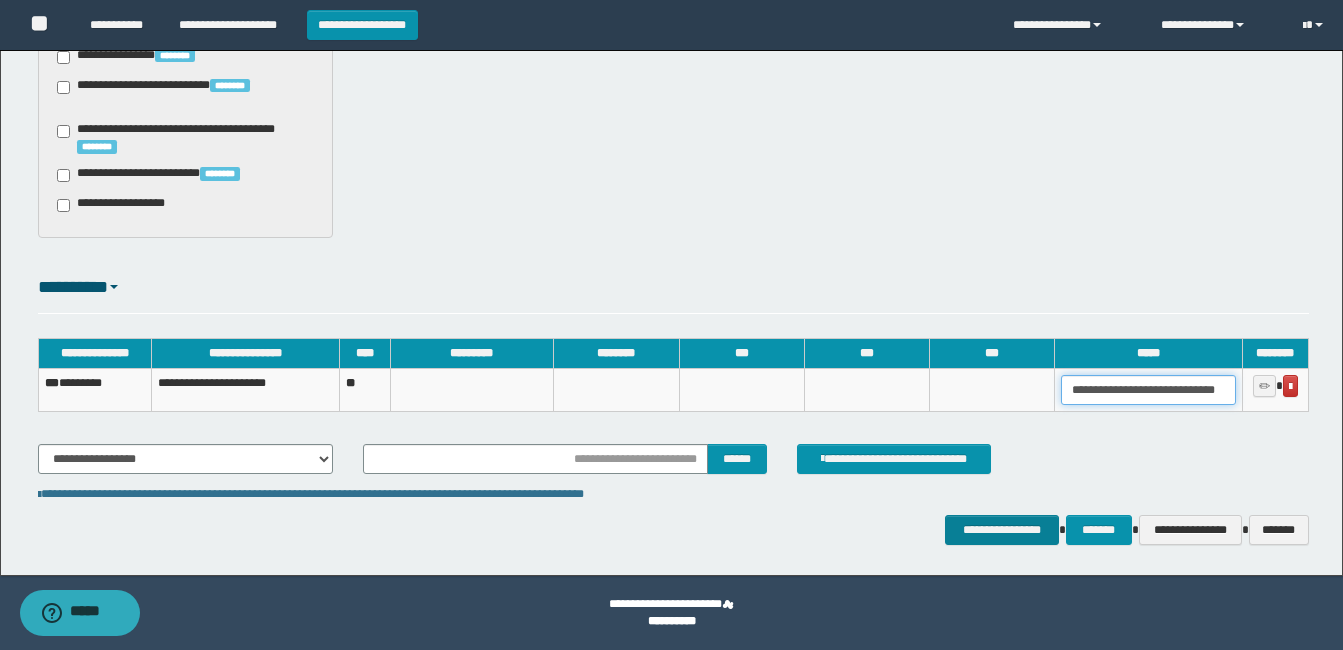 type on "**********" 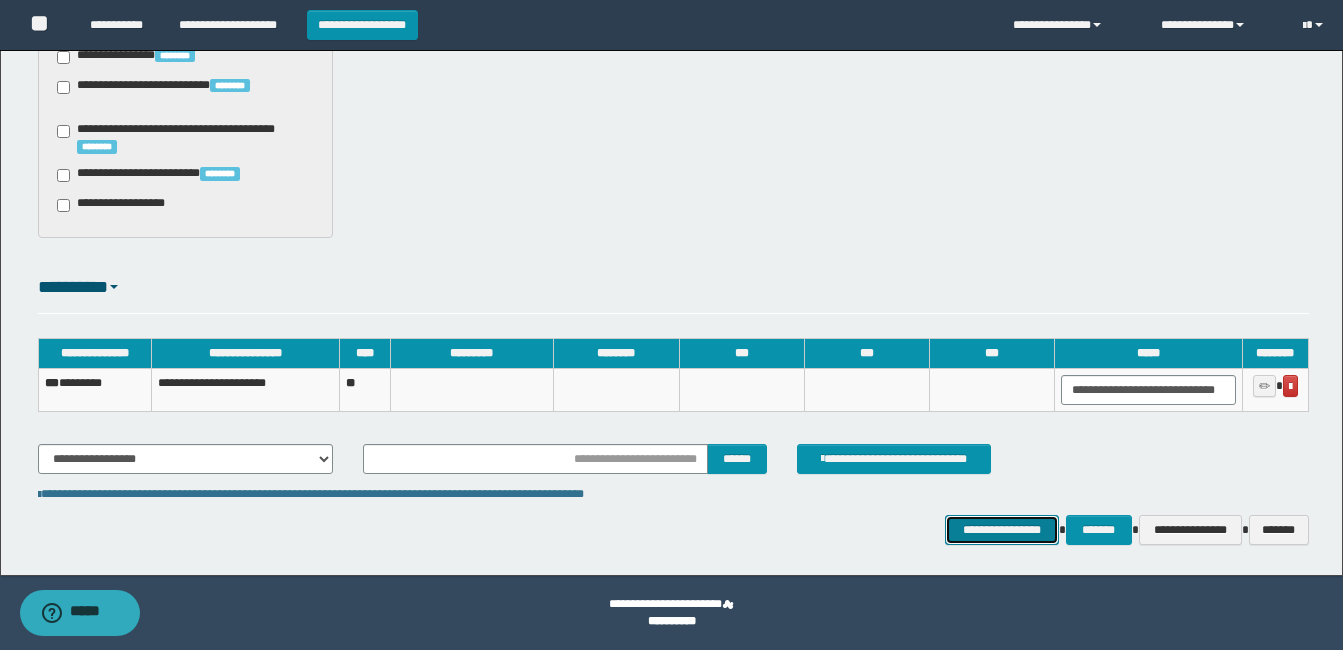click on "**********" at bounding box center (1001, 530) 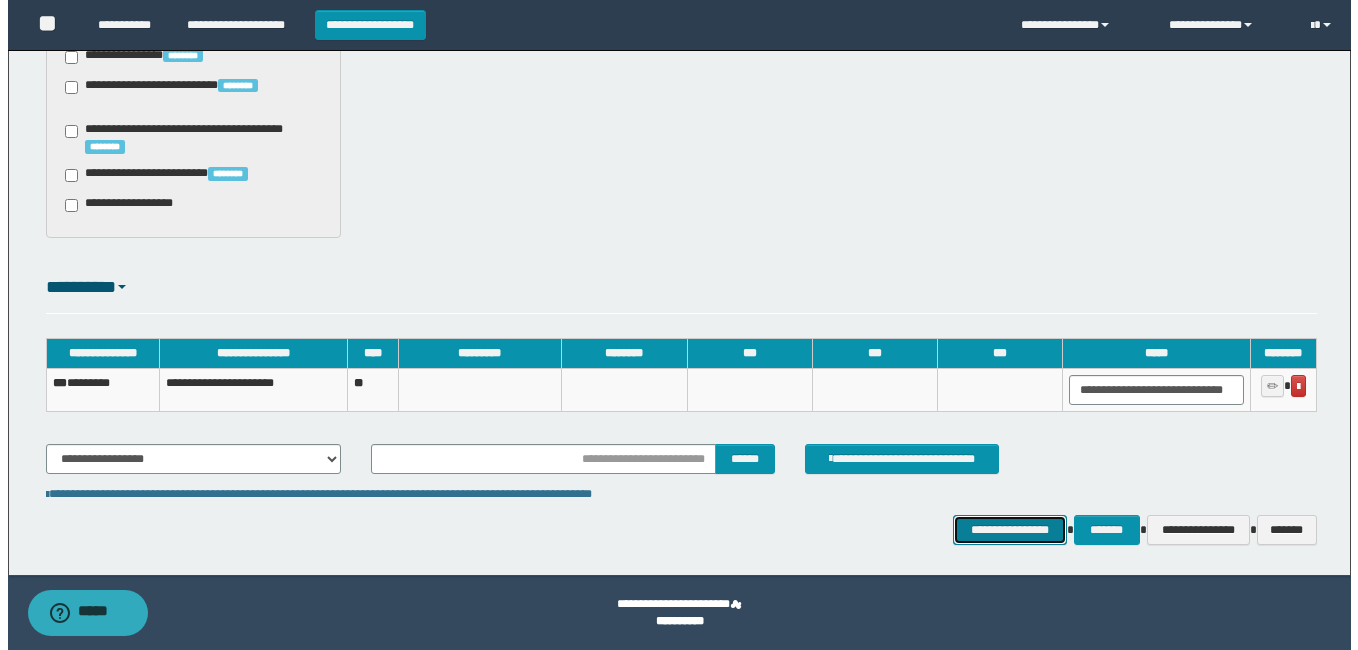 scroll, scrollTop: 0, scrollLeft: 0, axis: both 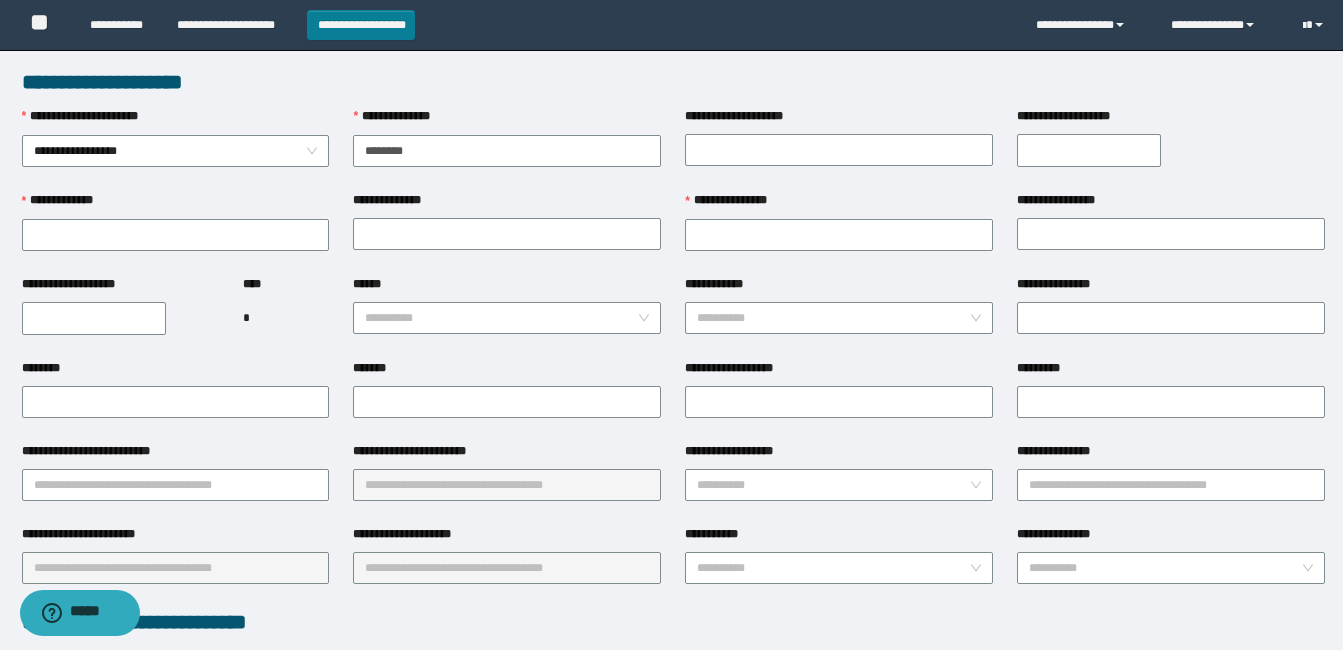 type on "********" 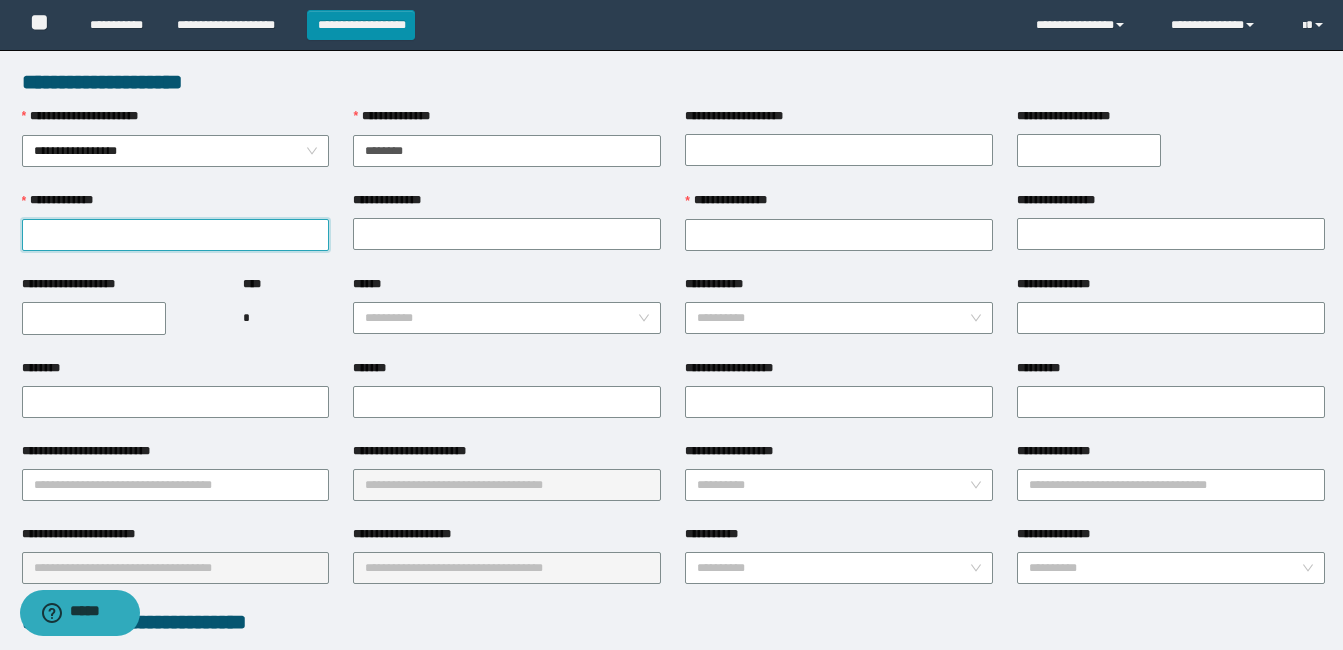 paste on "**********" 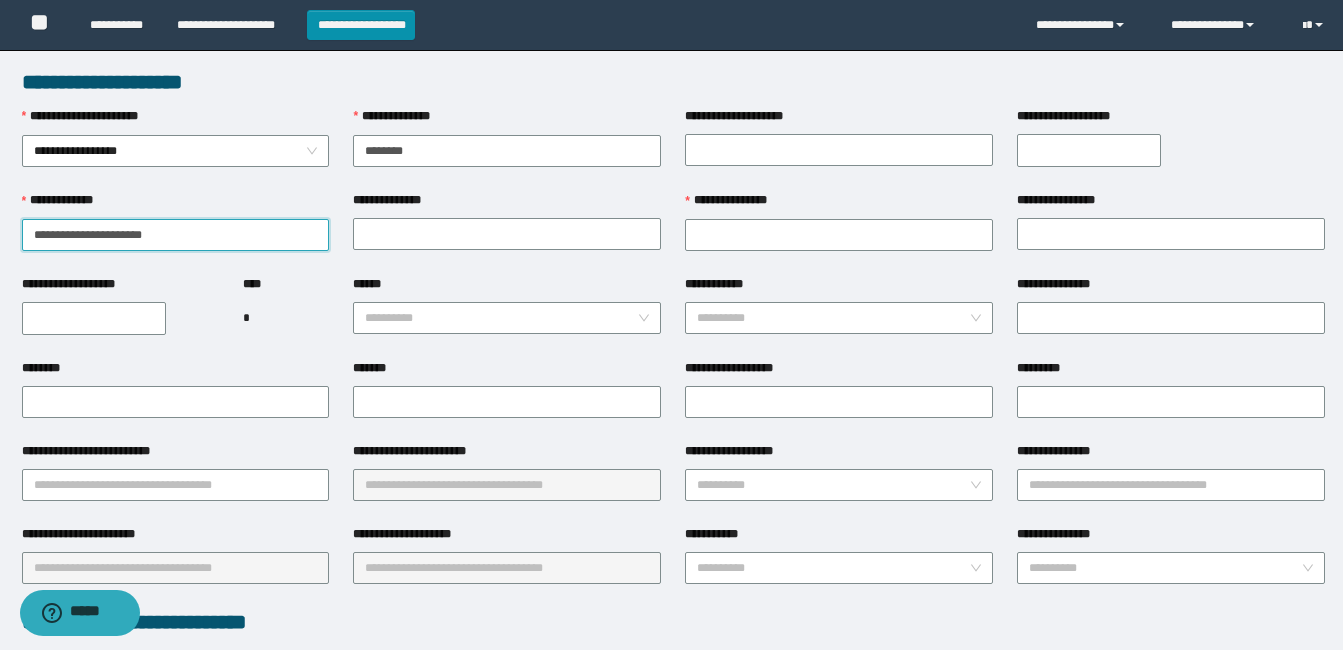 drag, startPoint x: 204, startPoint y: 243, endPoint x: 73, endPoint y: 235, distance: 131.24405 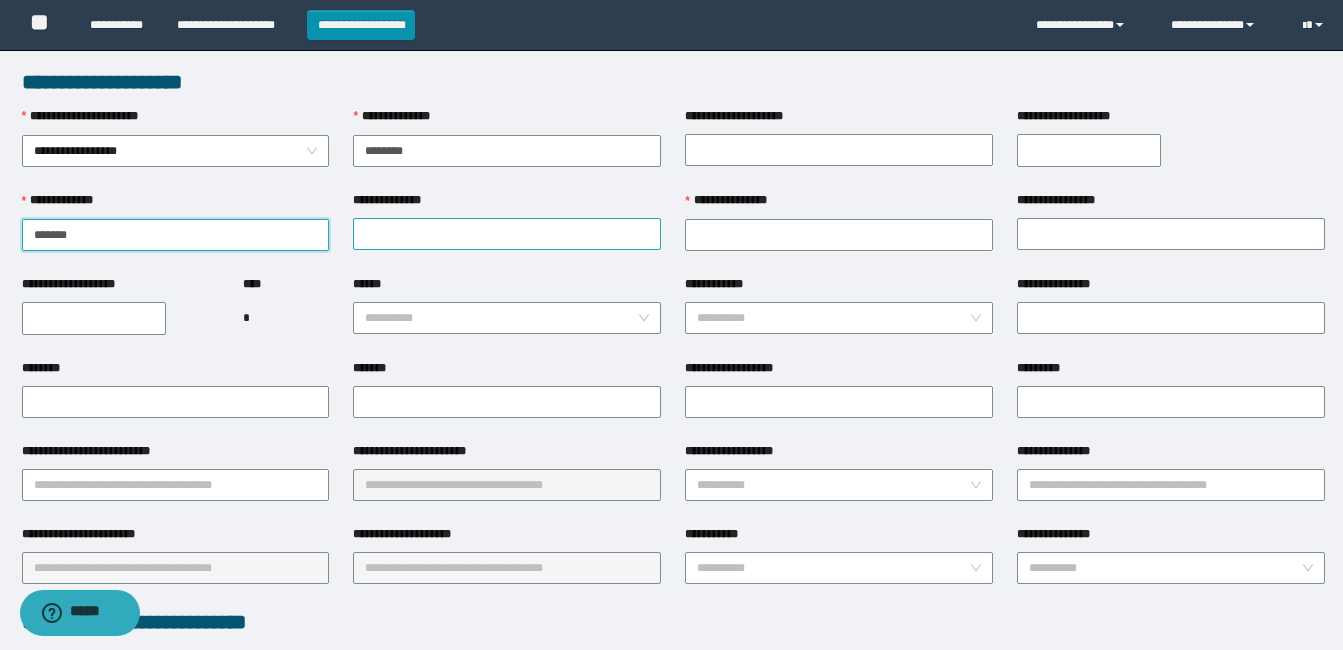 type on "******" 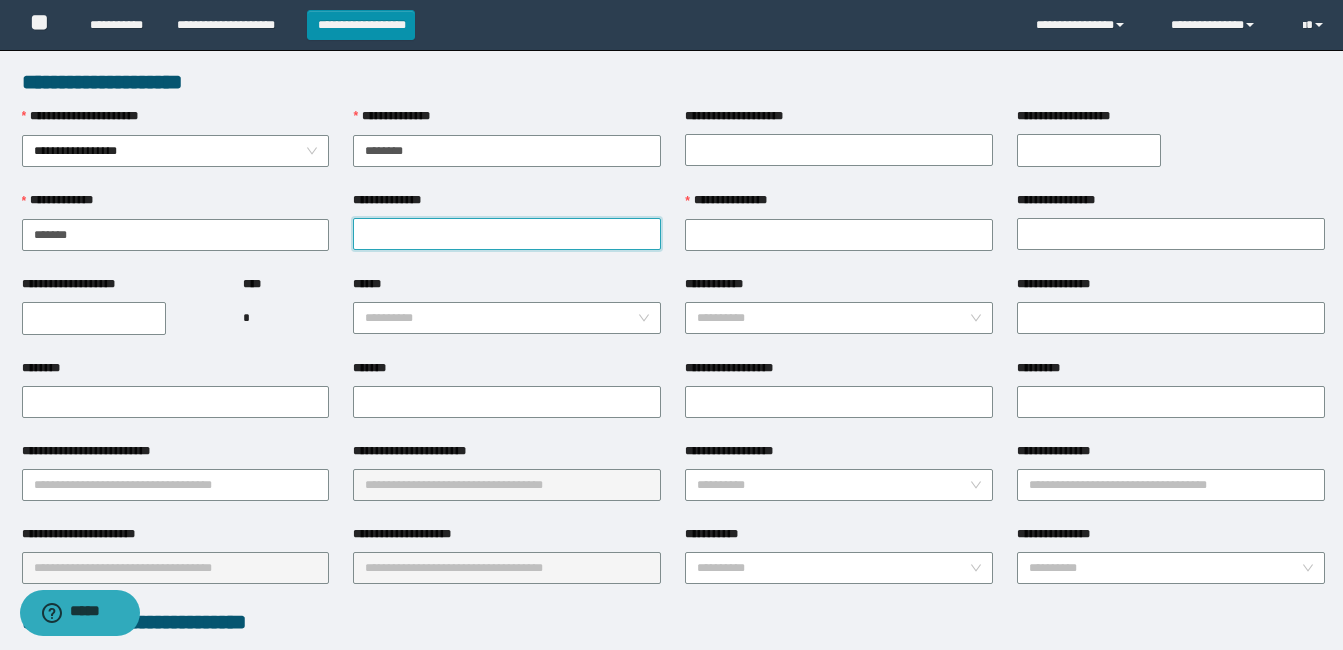 paste on "**********" 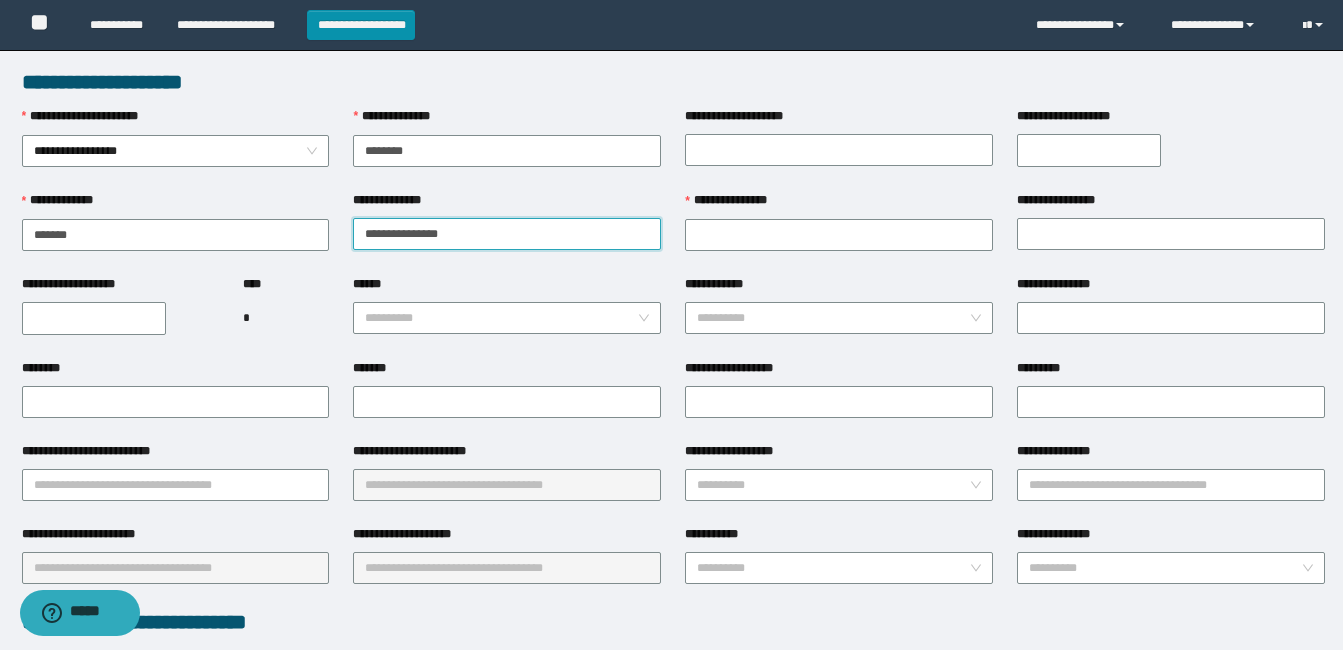 drag, startPoint x: 474, startPoint y: 241, endPoint x: 414, endPoint y: 232, distance: 60.671246 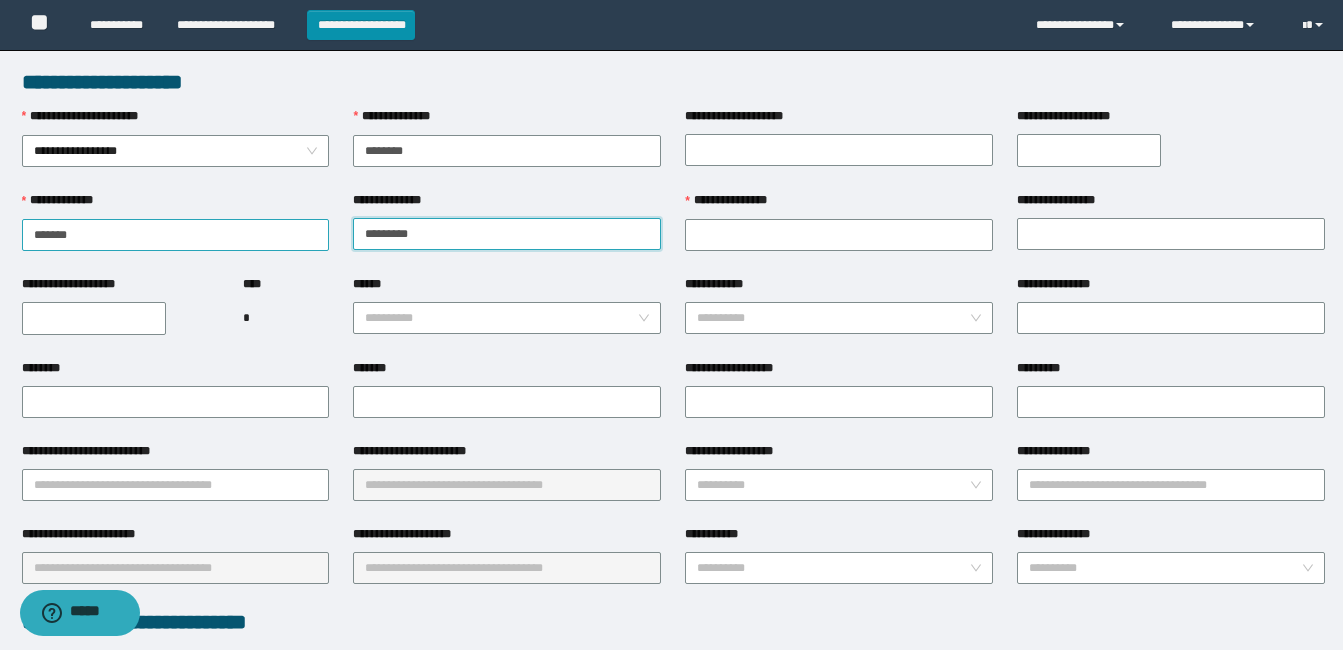 drag, startPoint x: 415, startPoint y: 234, endPoint x: 322, endPoint y: 235, distance: 93.00538 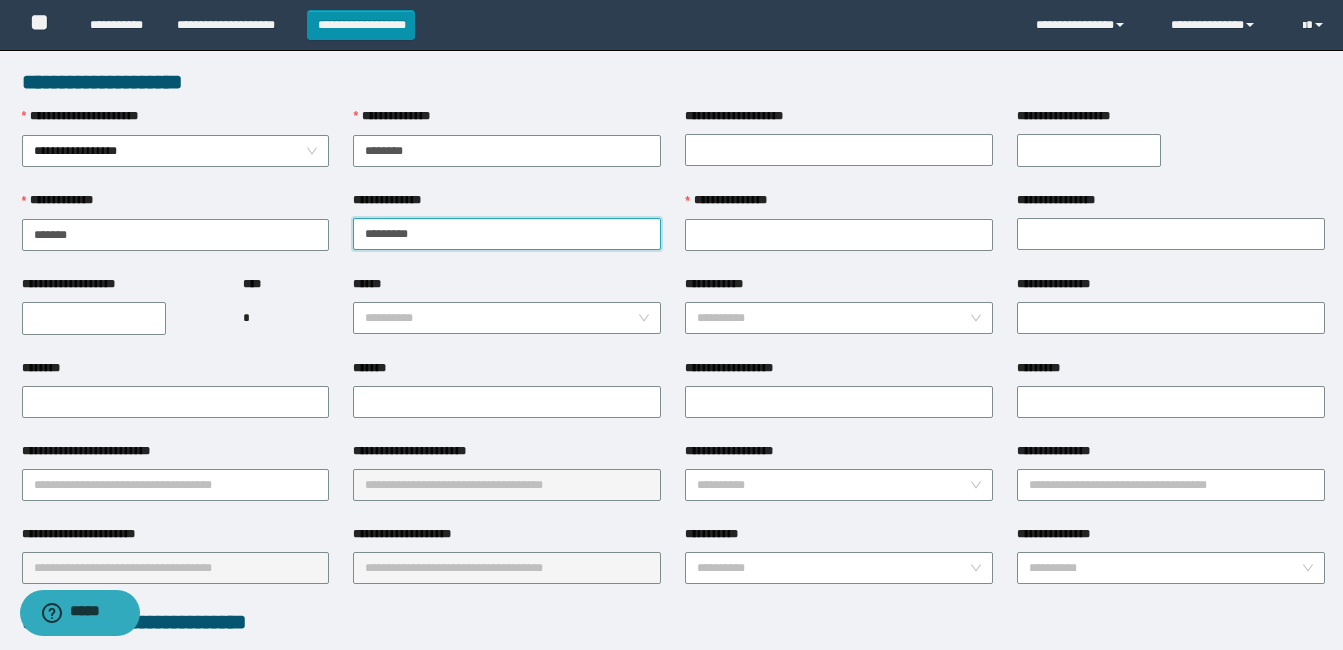 type 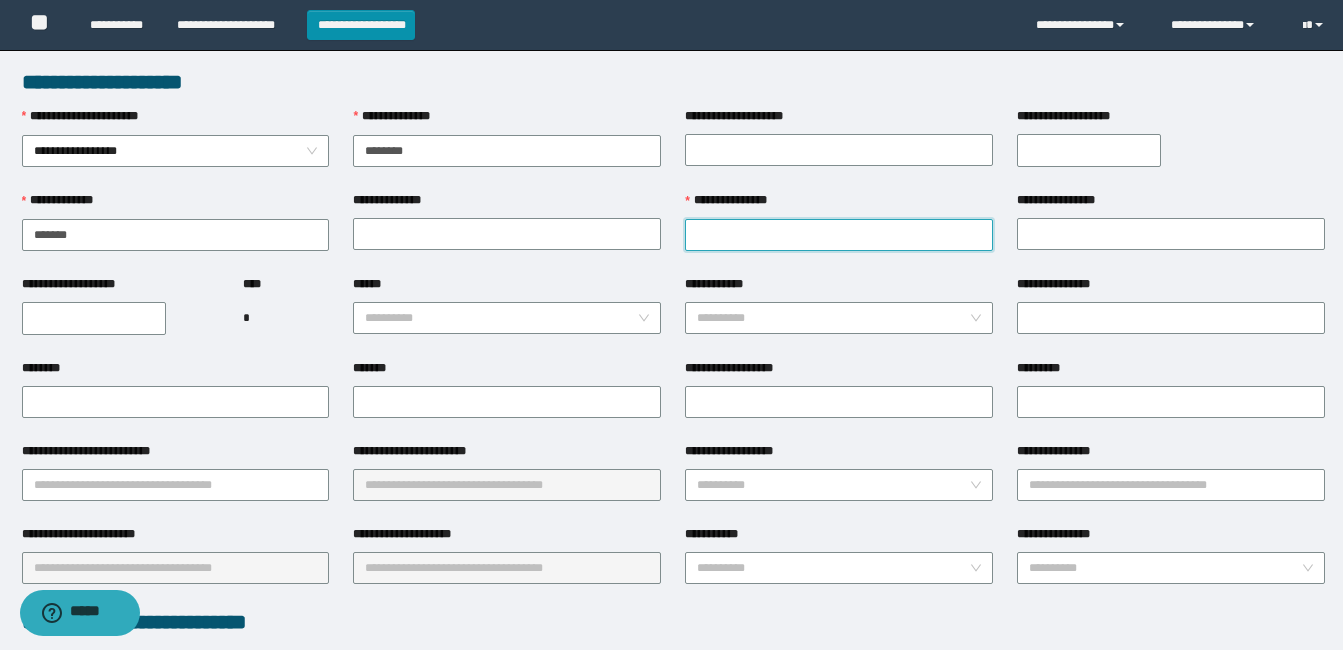 paste on "********" 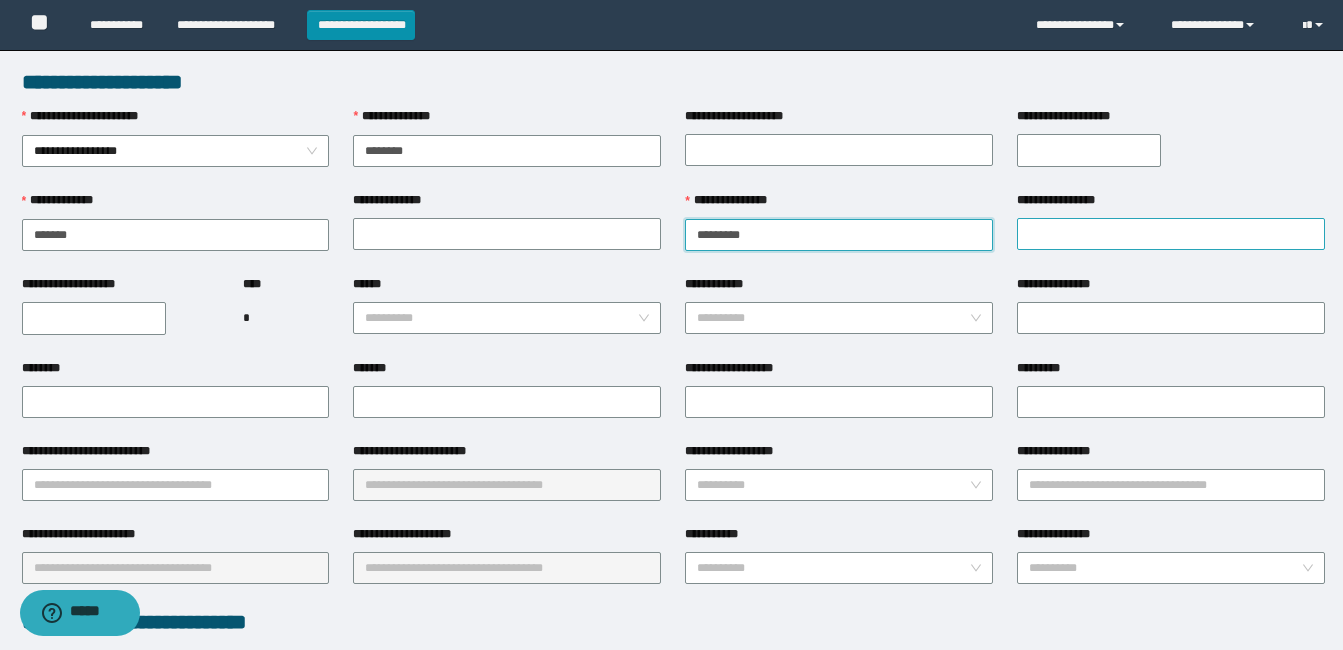 type on "********" 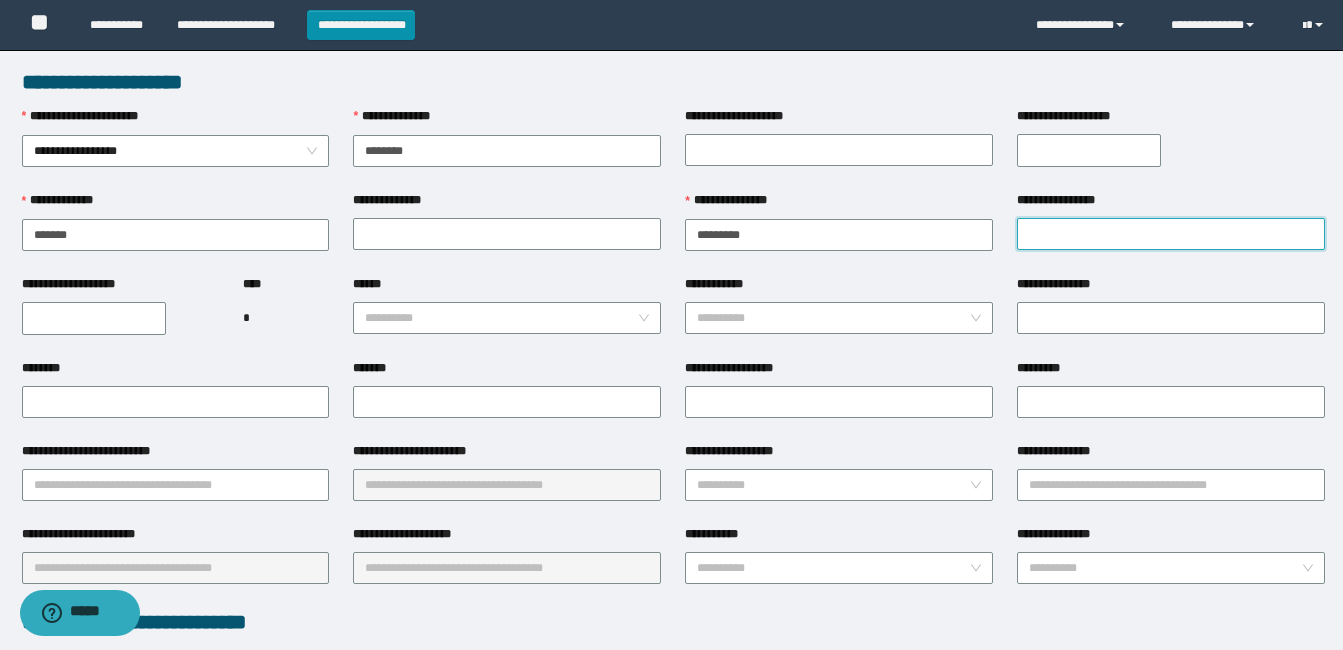 click on "**********" at bounding box center (1171, 234) 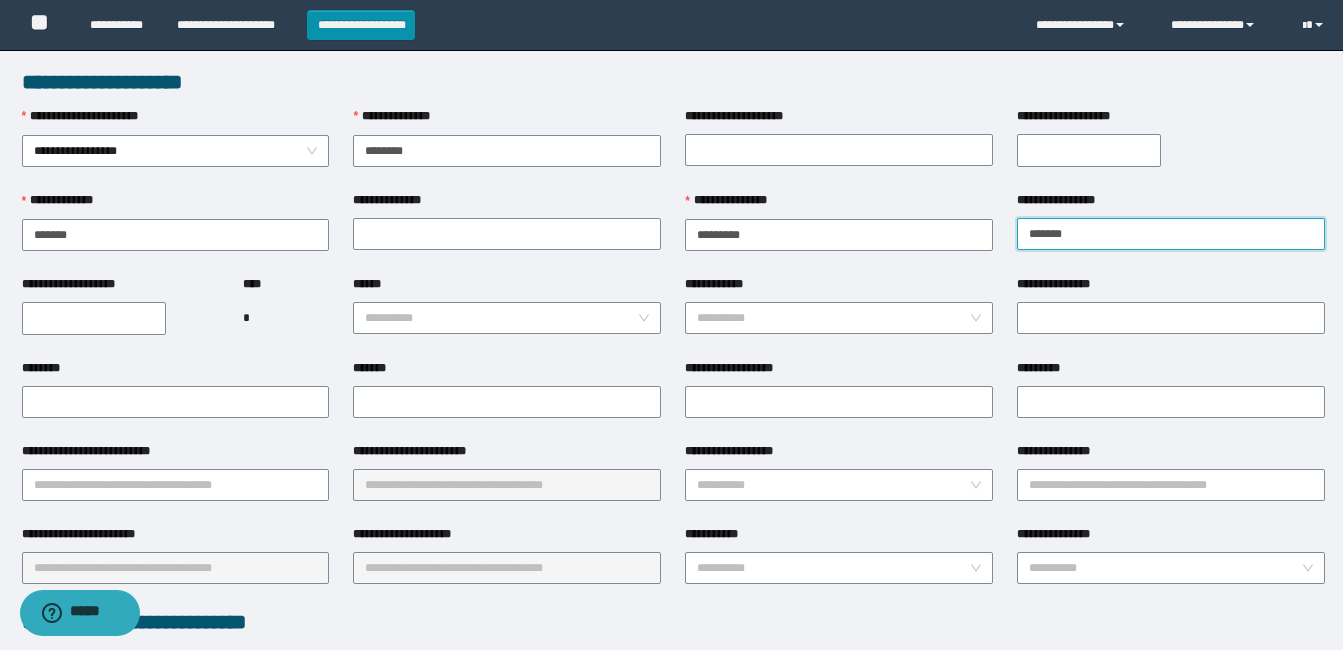 type on "******" 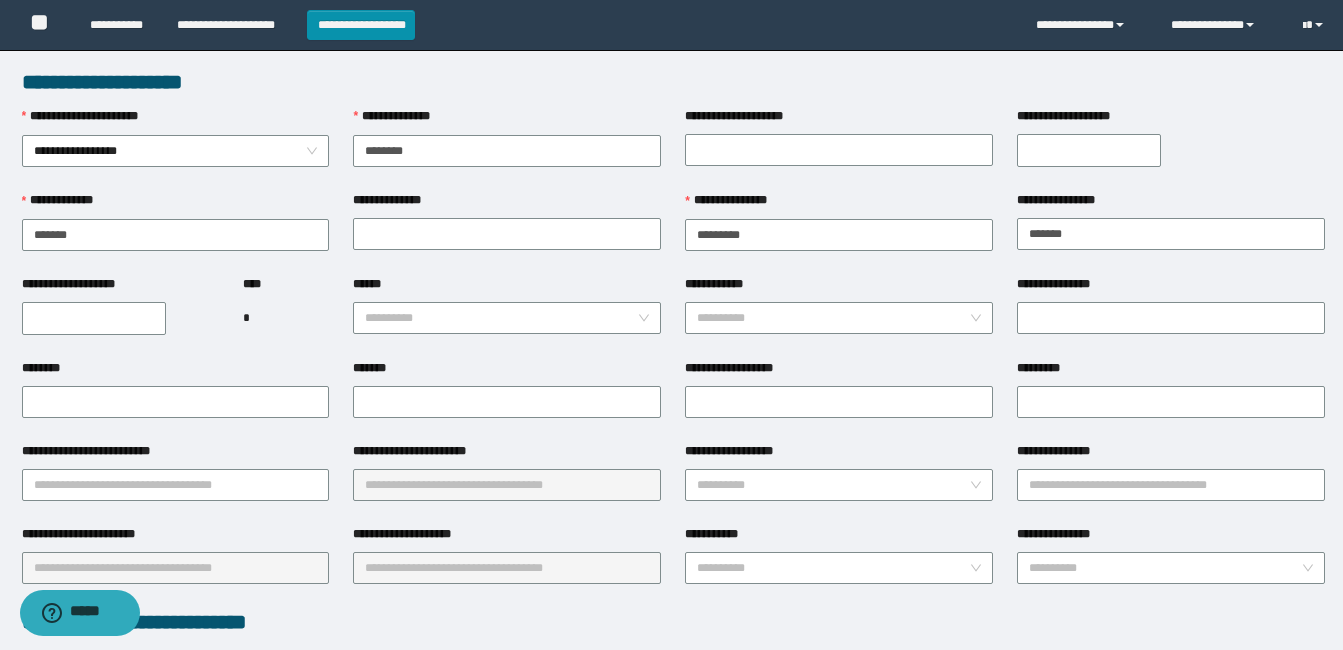click on "**********" at bounding box center (94, 318) 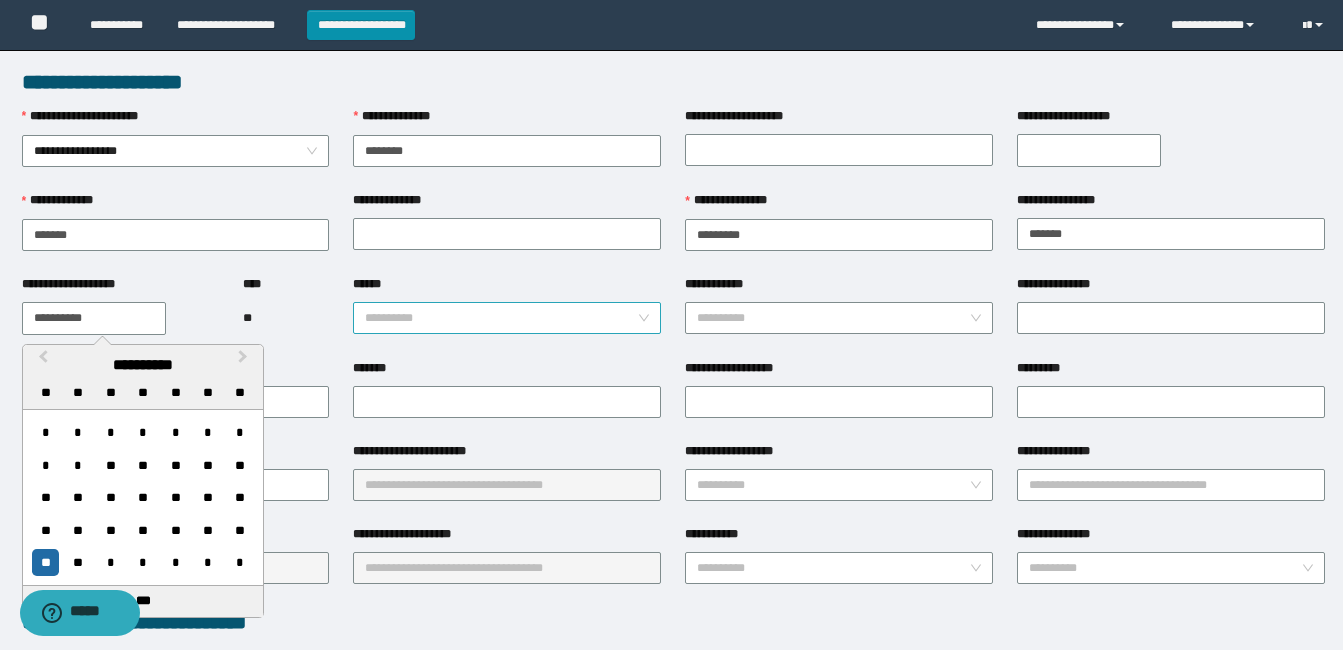 type on "**********" 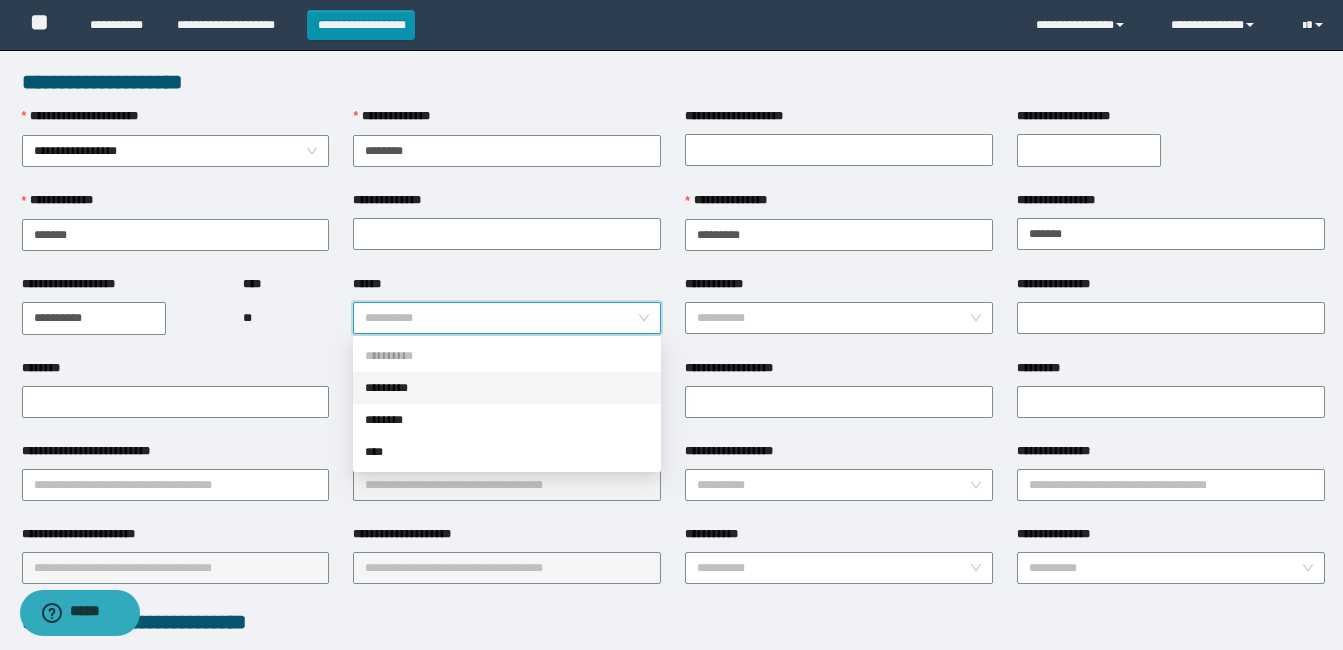 click on "*********" at bounding box center [507, 388] 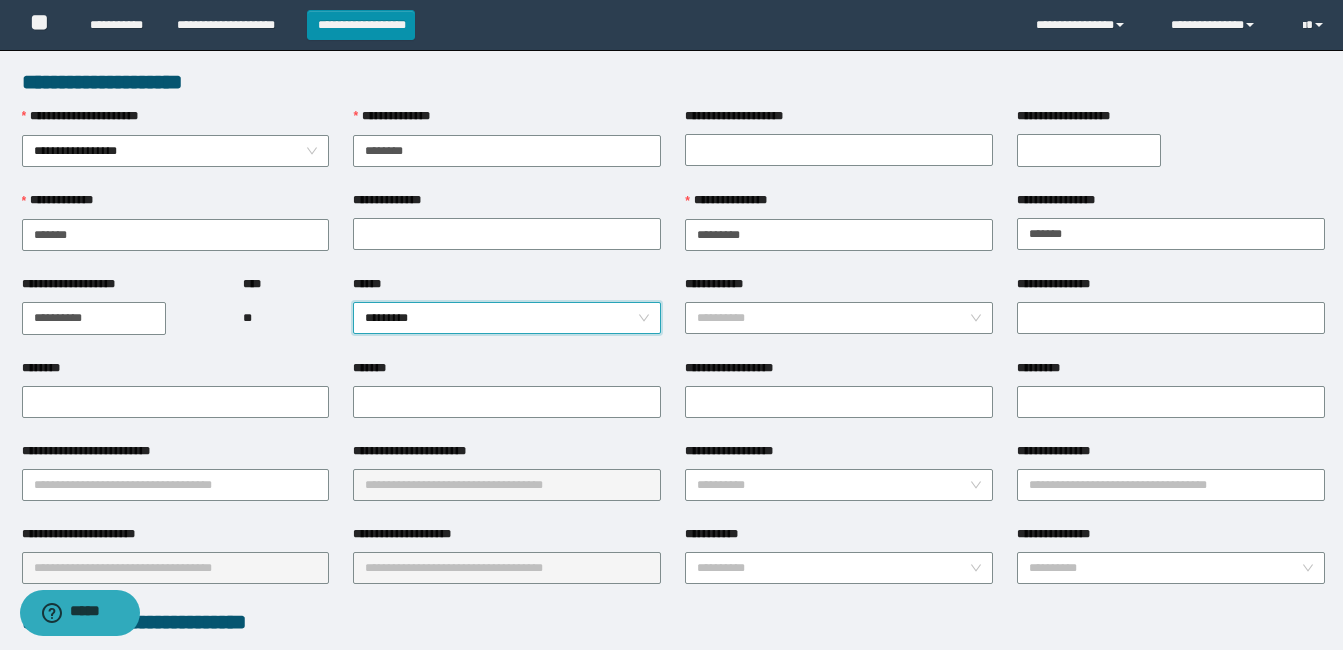 click on "**********" at bounding box center [176, 485] 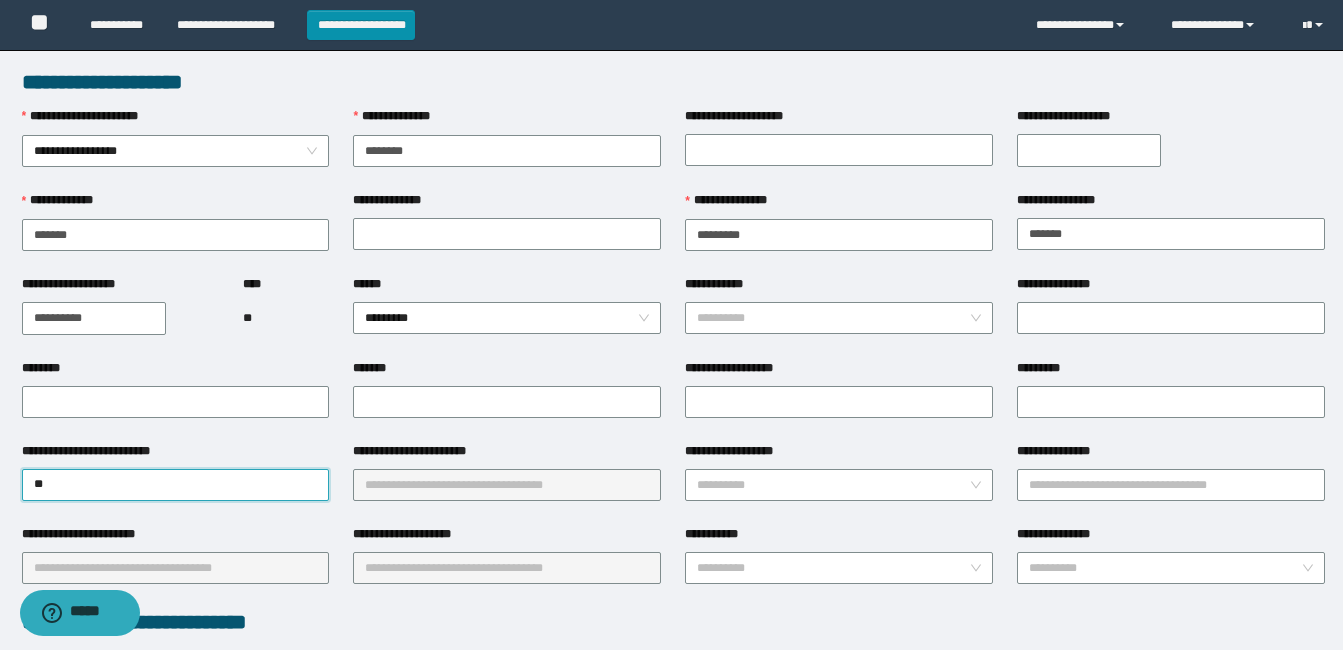 type on "***" 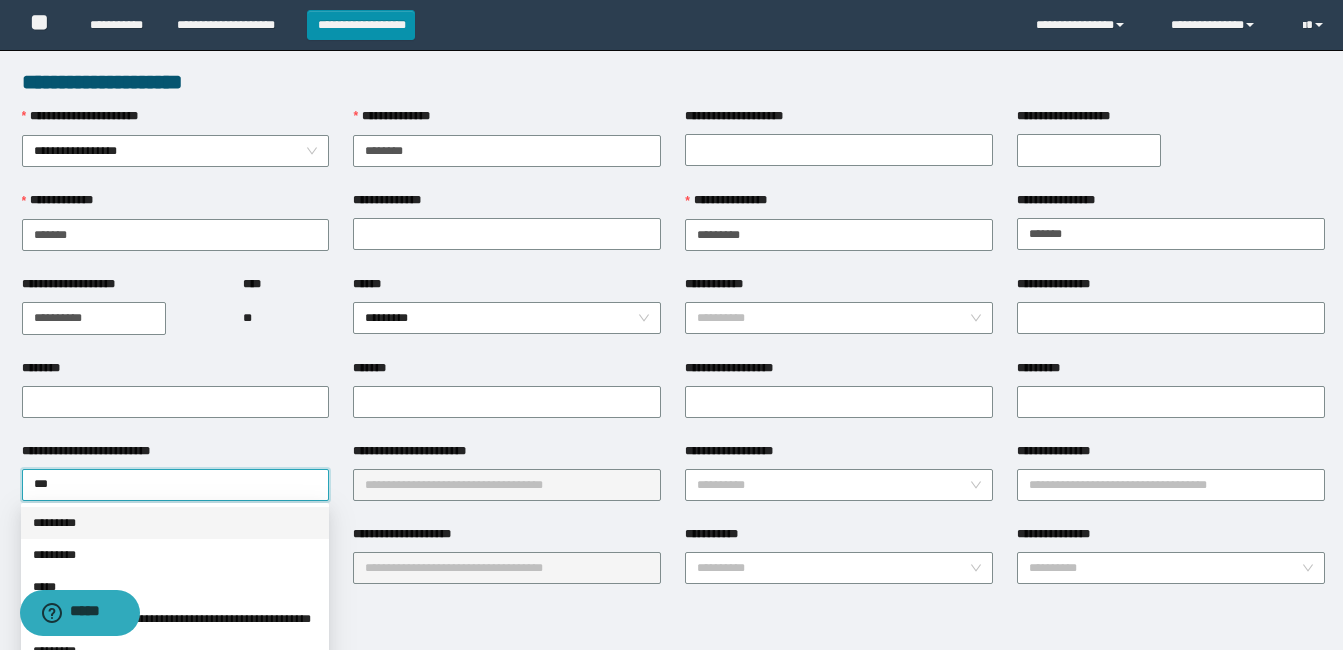 click on "*********" at bounding box center (175, 523) 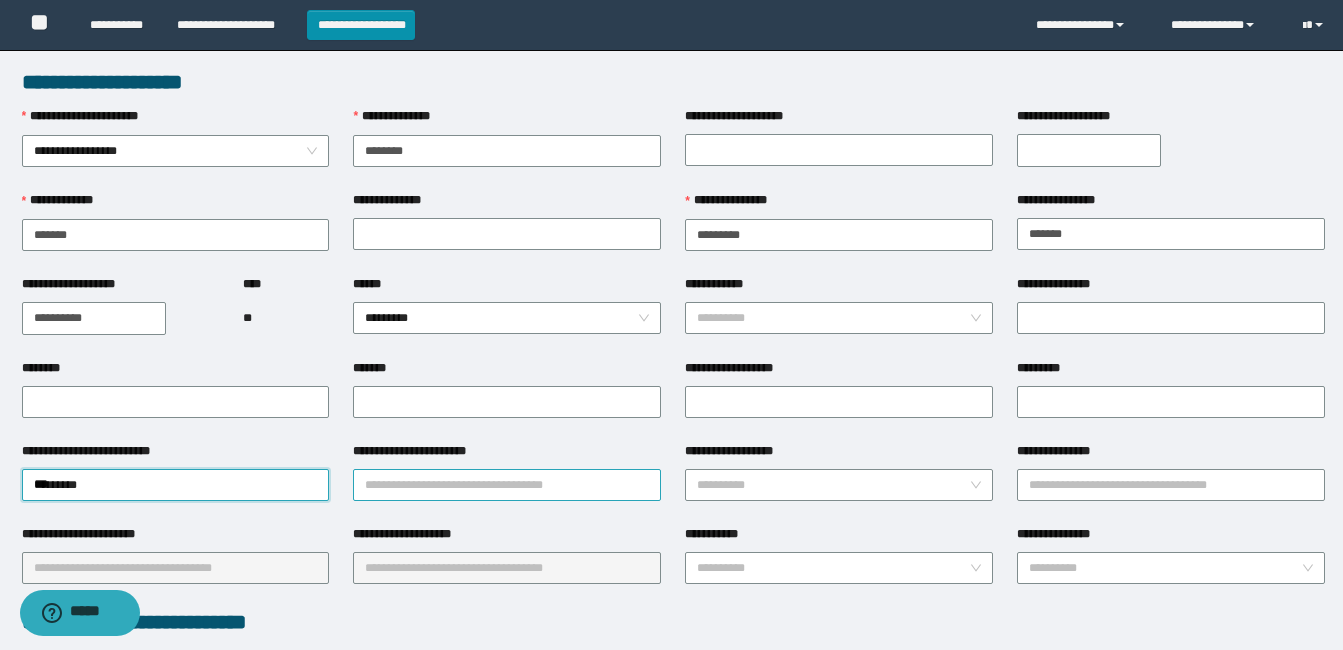 click on "**********" at bounding box center (507, 485) 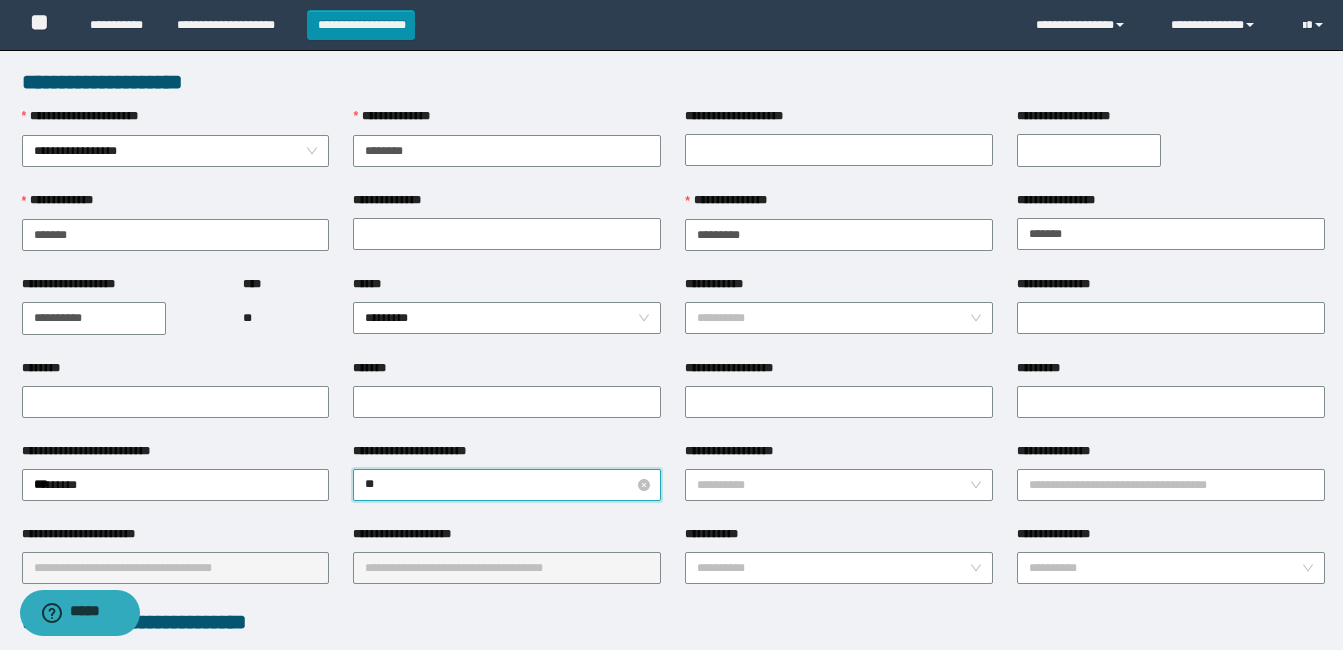 type on "***" 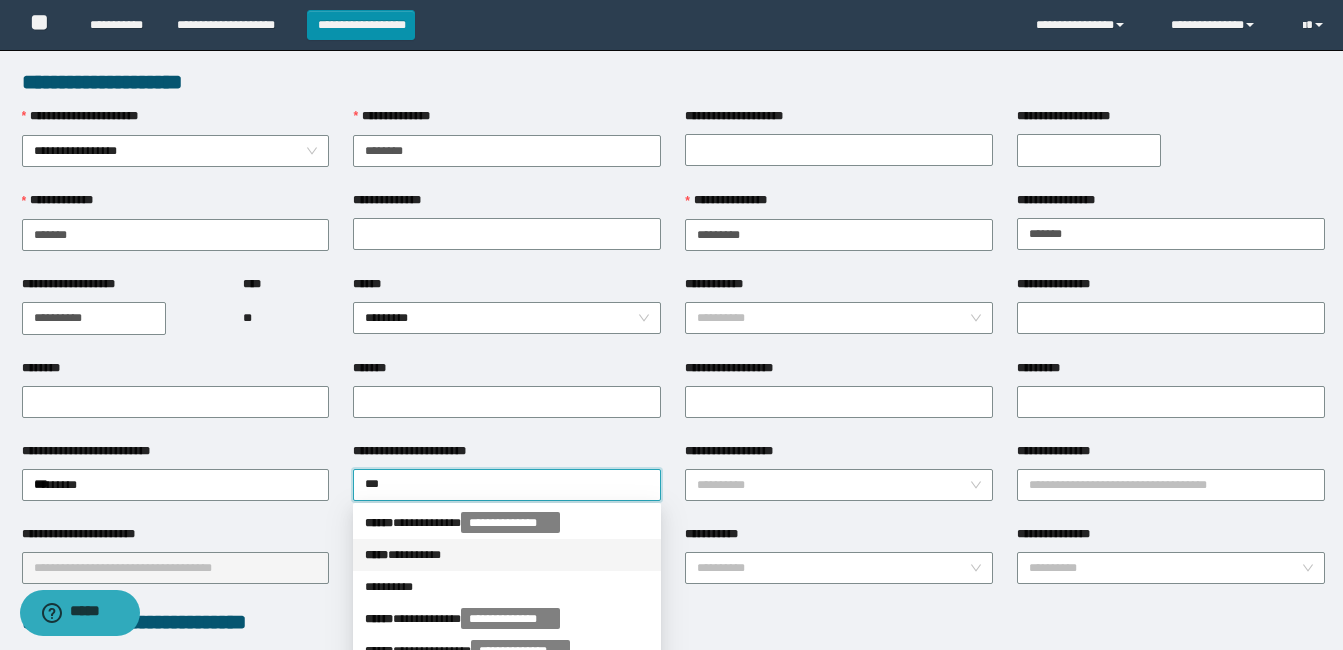 click on "***** * ********" at bounding box center [507, 555] 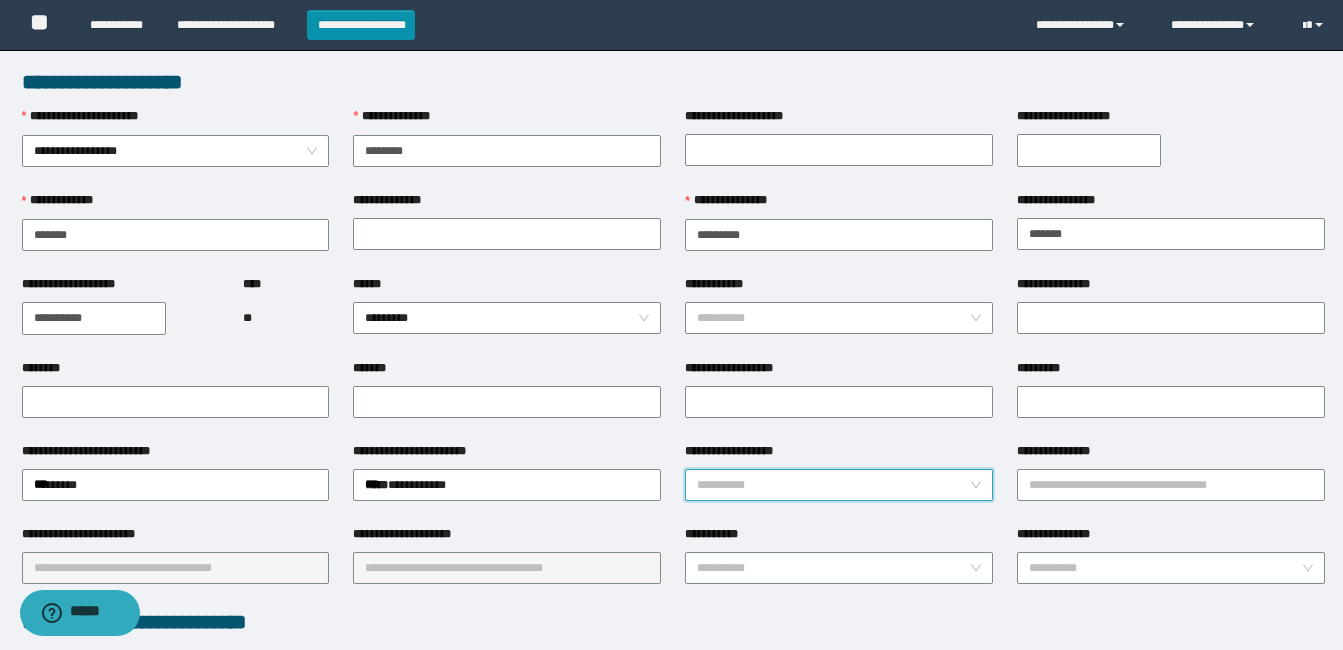 click on "**********" at bounding box center [833, 485] 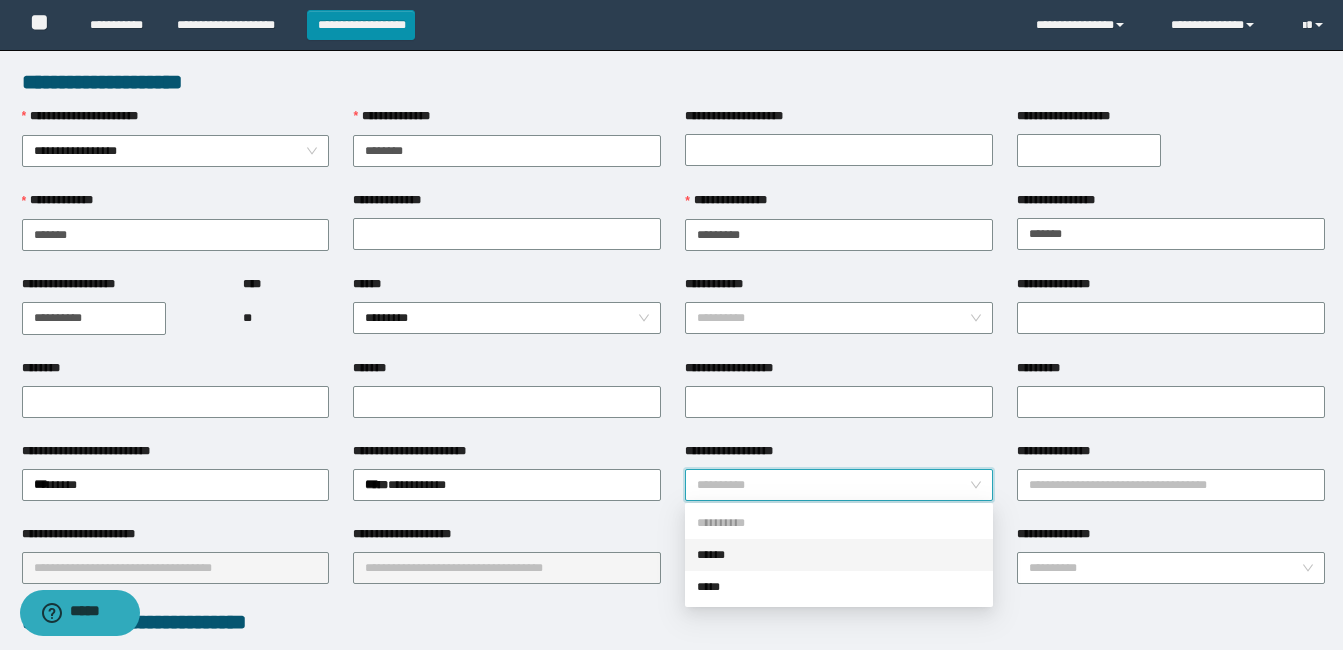 click on "******" at bounding box center [839, 555] 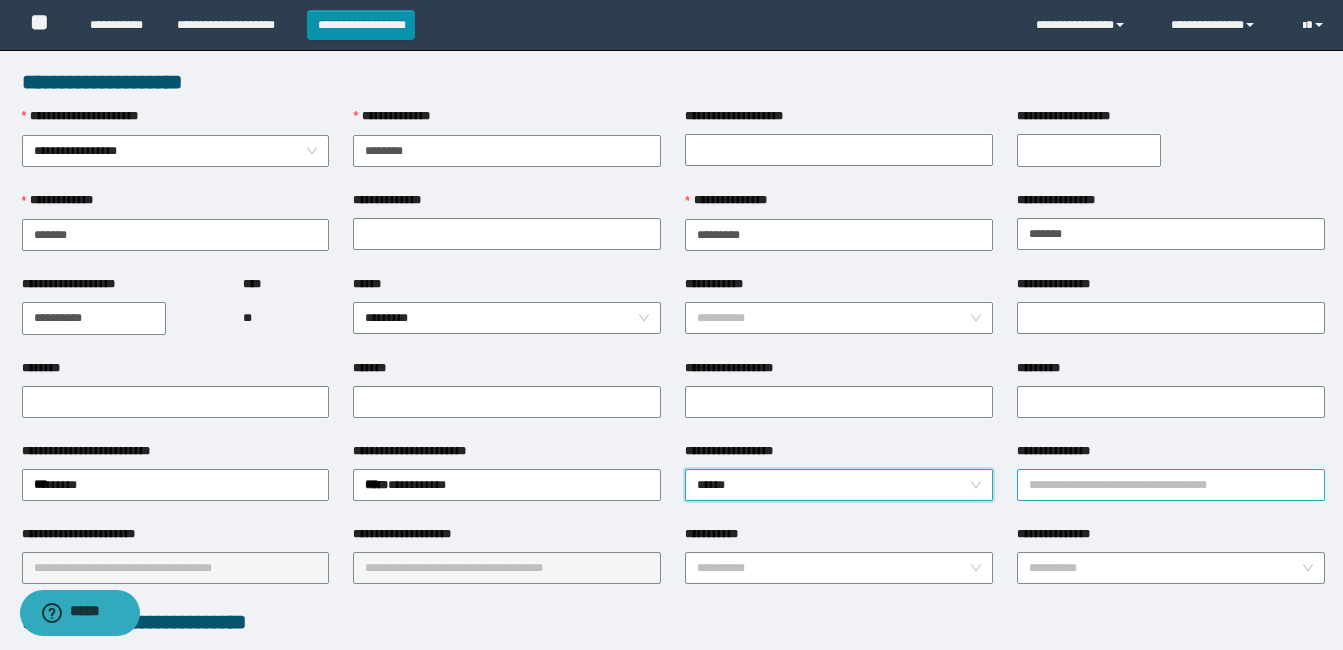 click on "**********" at bounding box center [1171, 485] 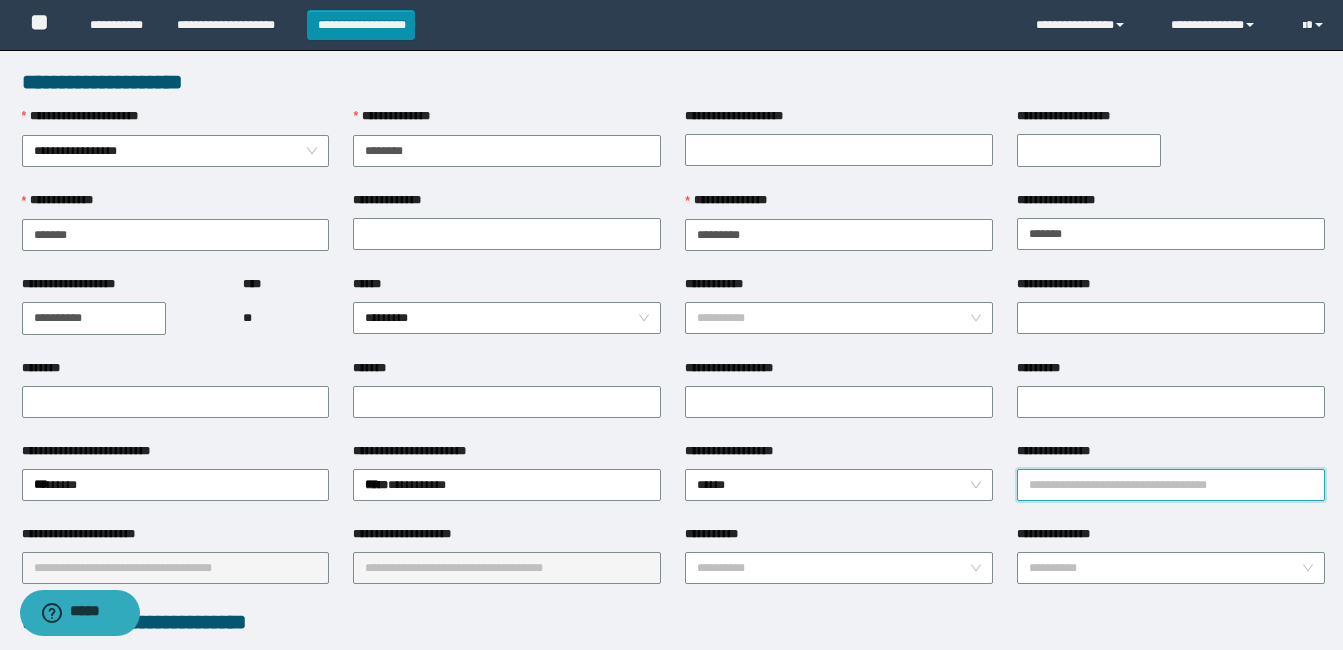 click on "**********" at bounding box center (1171, 485) 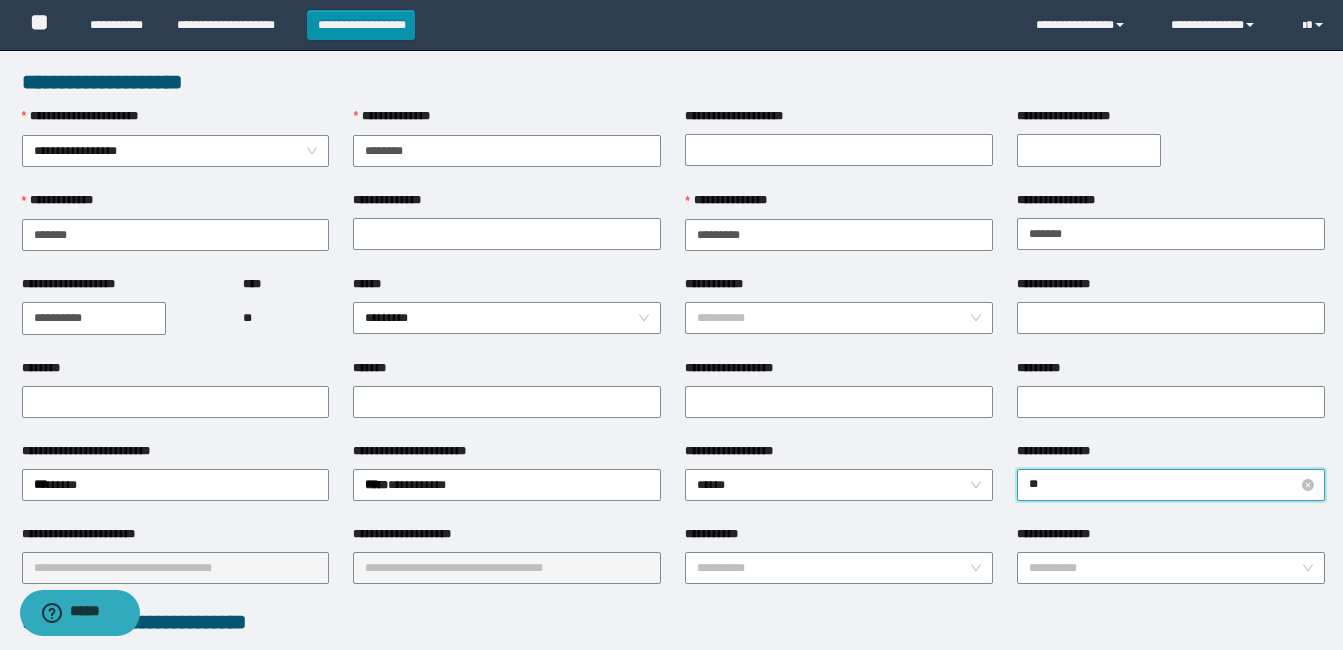 type on "***" 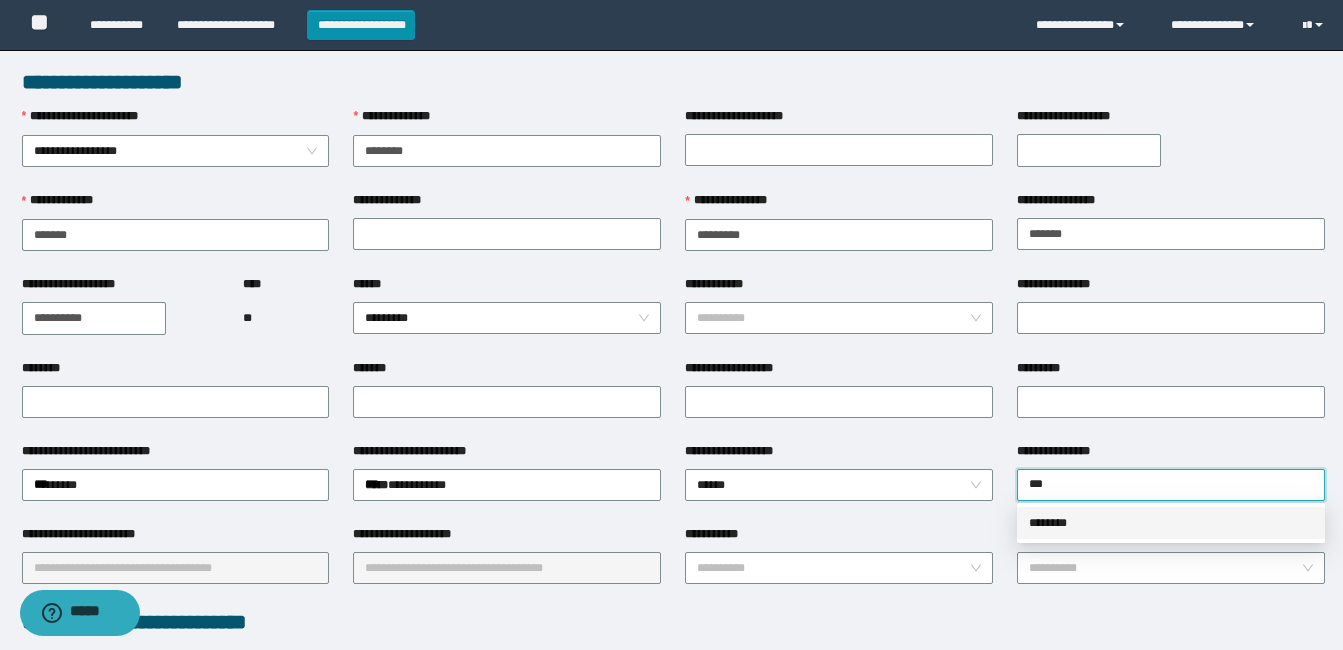 click on "********" at bounding box center [1171, 523] 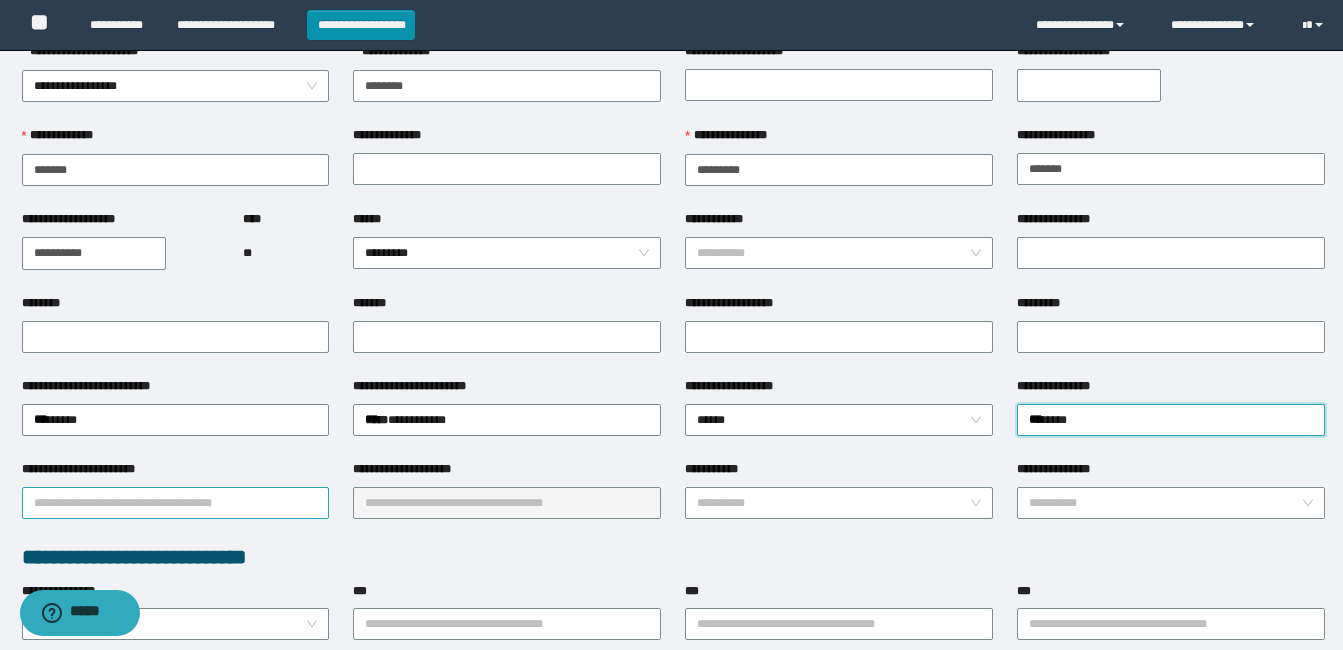 scroll, scrollTop: 100, scrollLeft: 0, axis: vertical 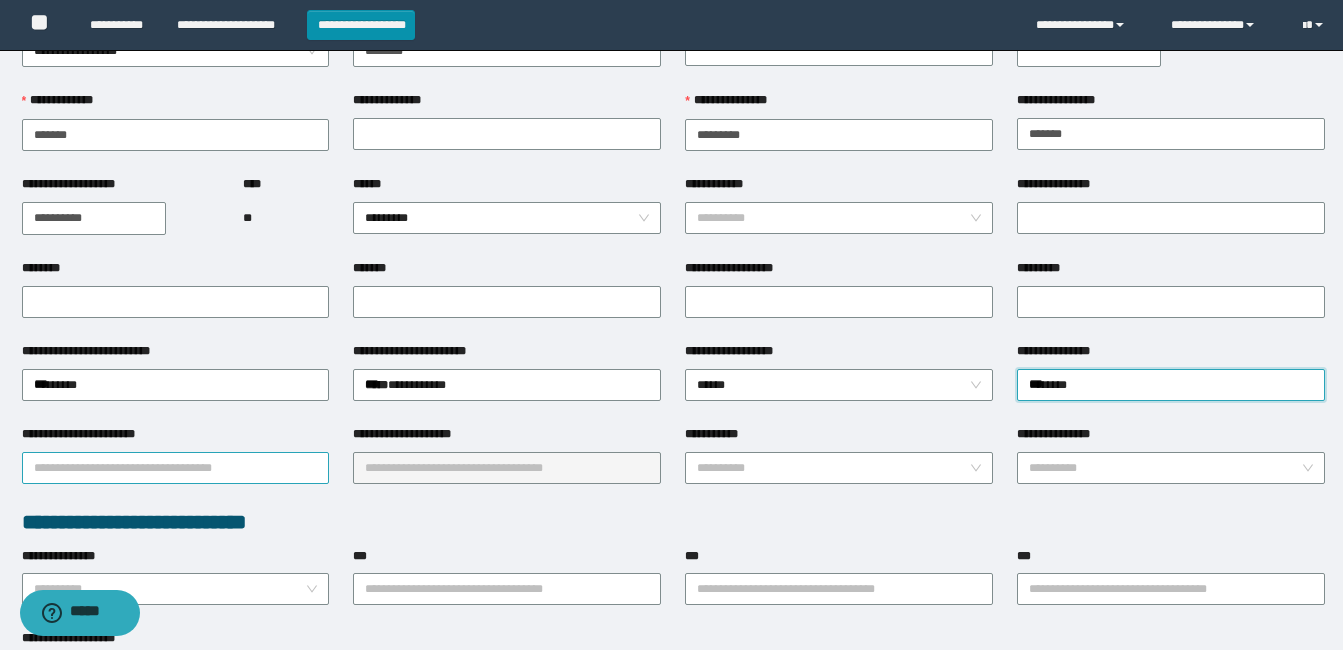 click on "**********" at bounding box center (176, 468) 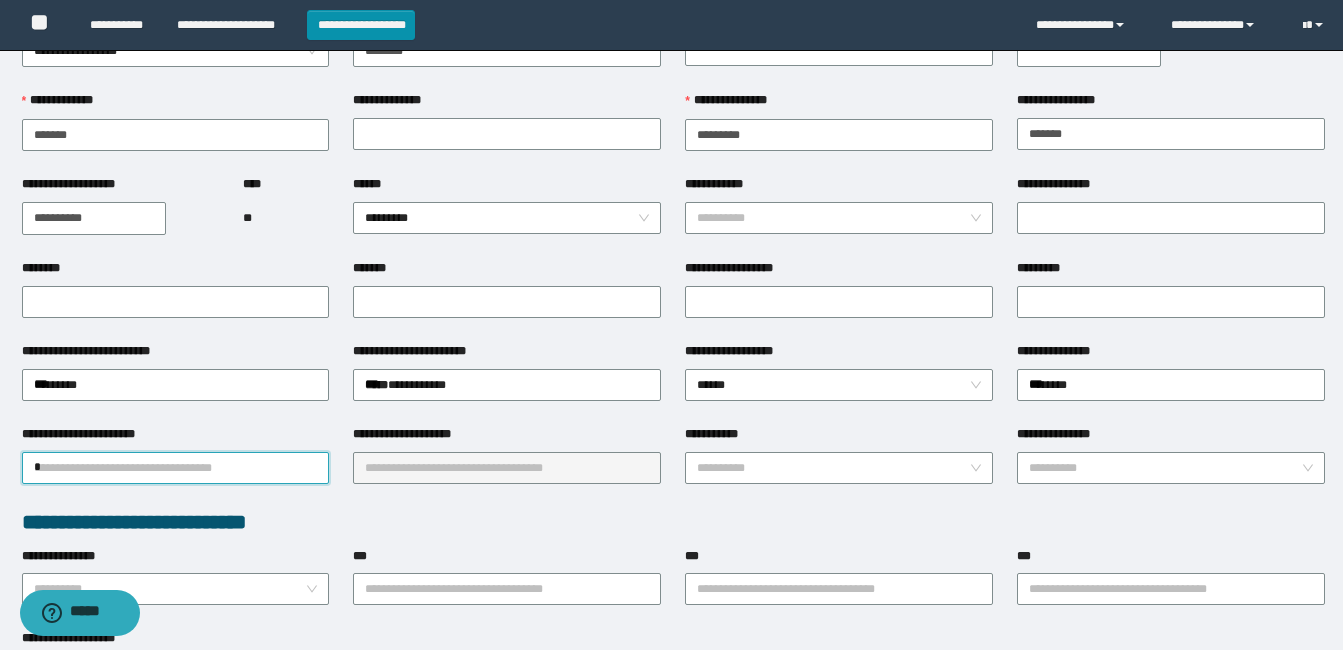 type on "**" 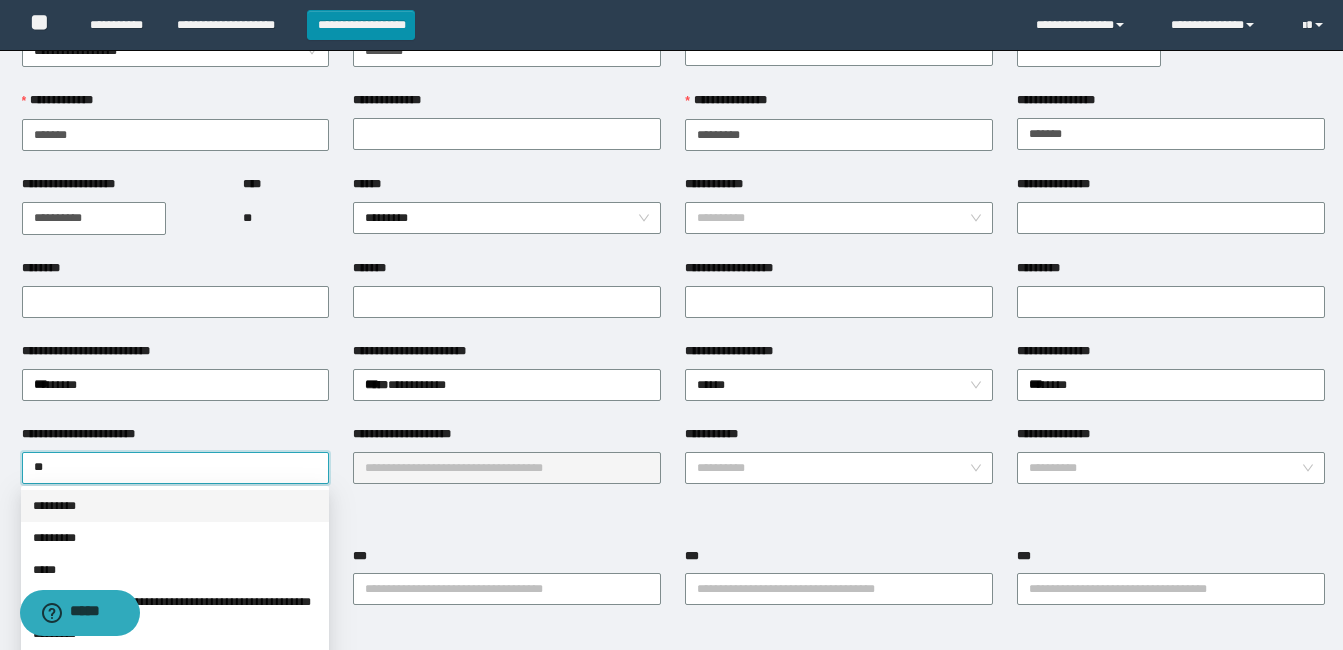 drag, startPoint x: 76, startPoint y: 508, endPoint x: 151, endPoint y: 512, distance: 75.10659 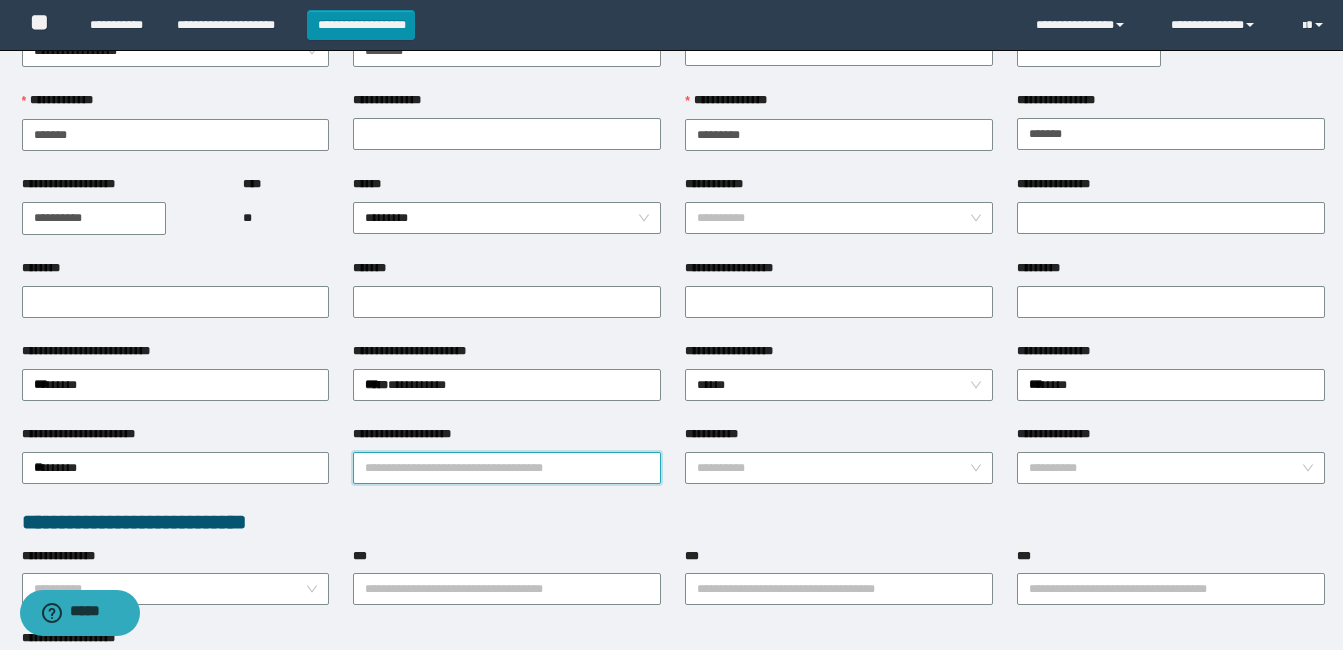 click on "**********" at bounding box center (507, 468) 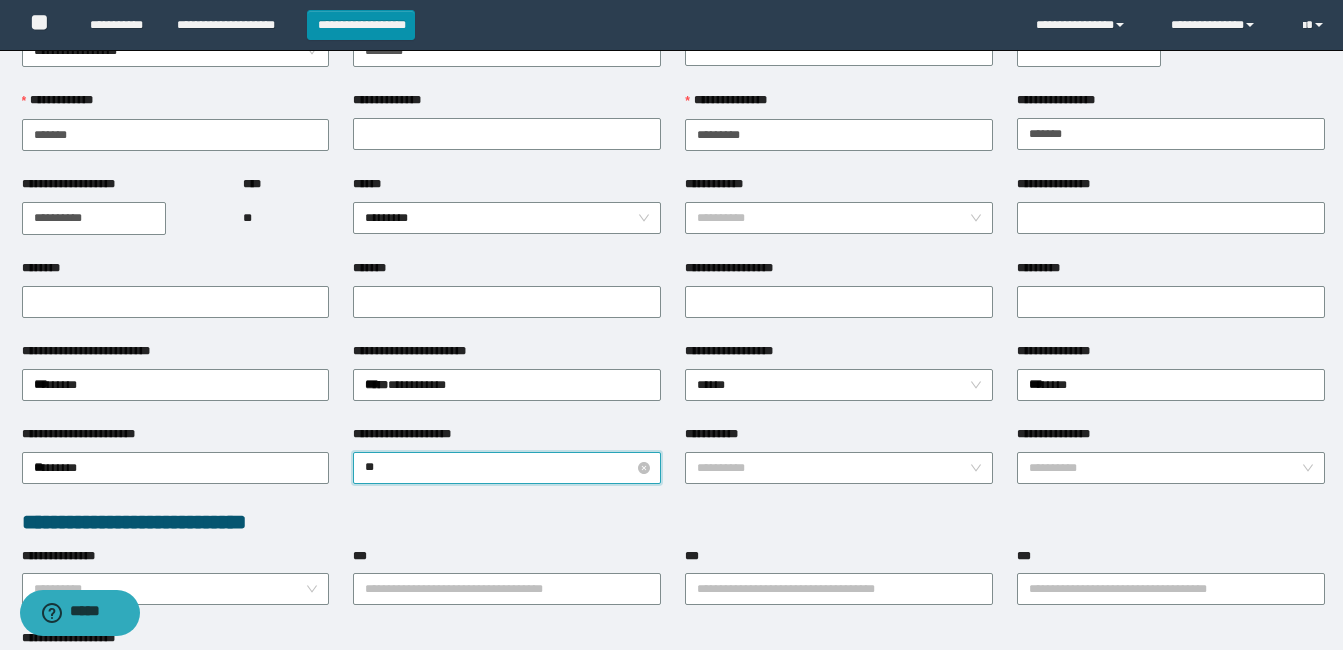 type on "***" 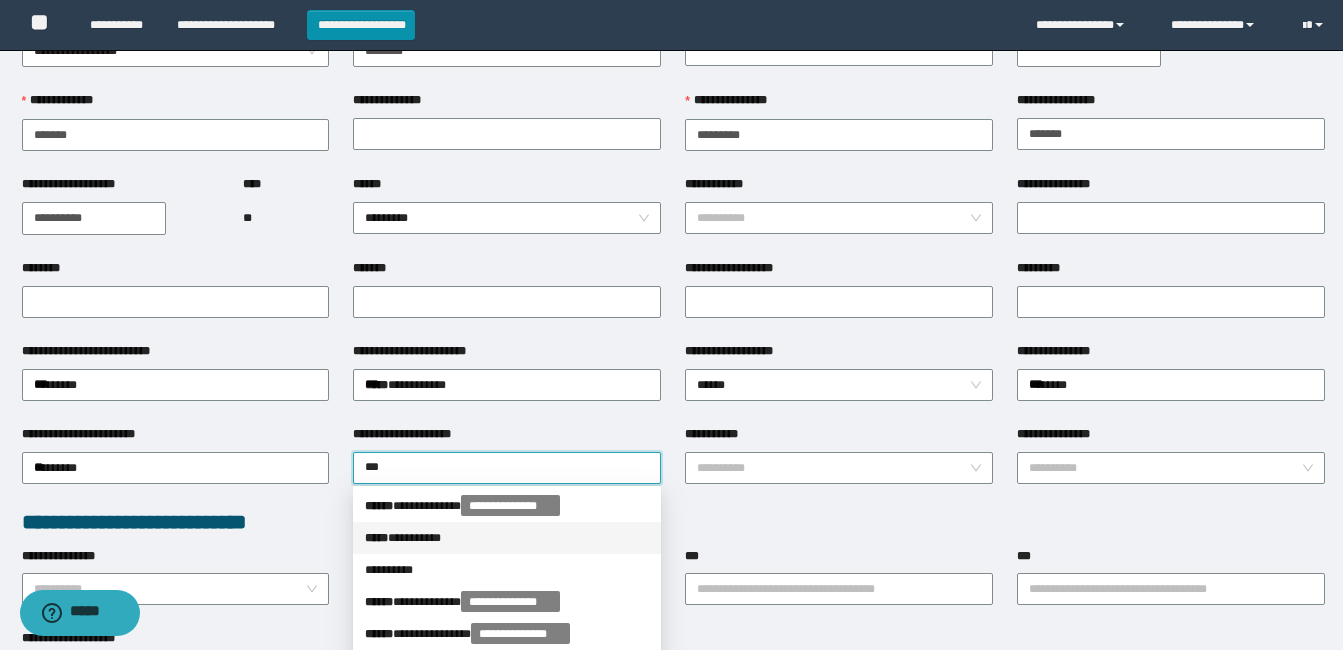 drag, startPoint x: 437, startPoint y: 535, endPoint x: 707, endPoint y: 508, distance: 271.34665 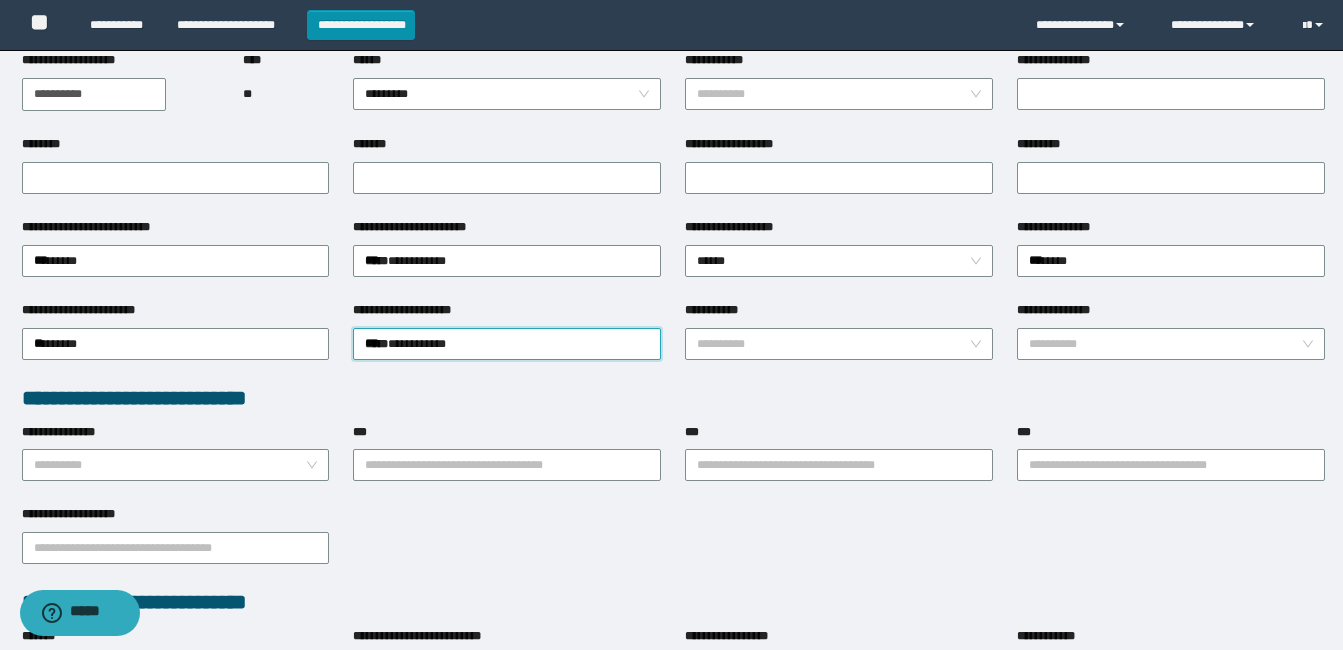 scroll, scrollTop: 300, scrollLeft: 0, axis: vertical 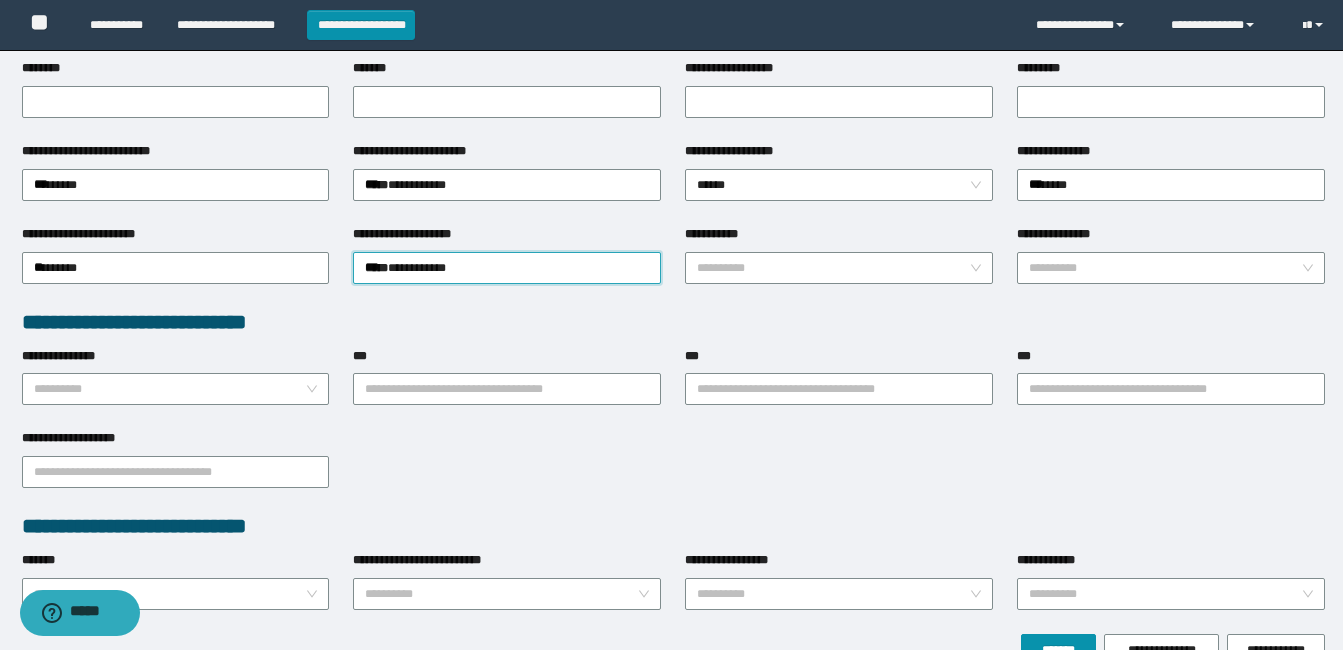 click on "**********" at bounding box center (176, 388) 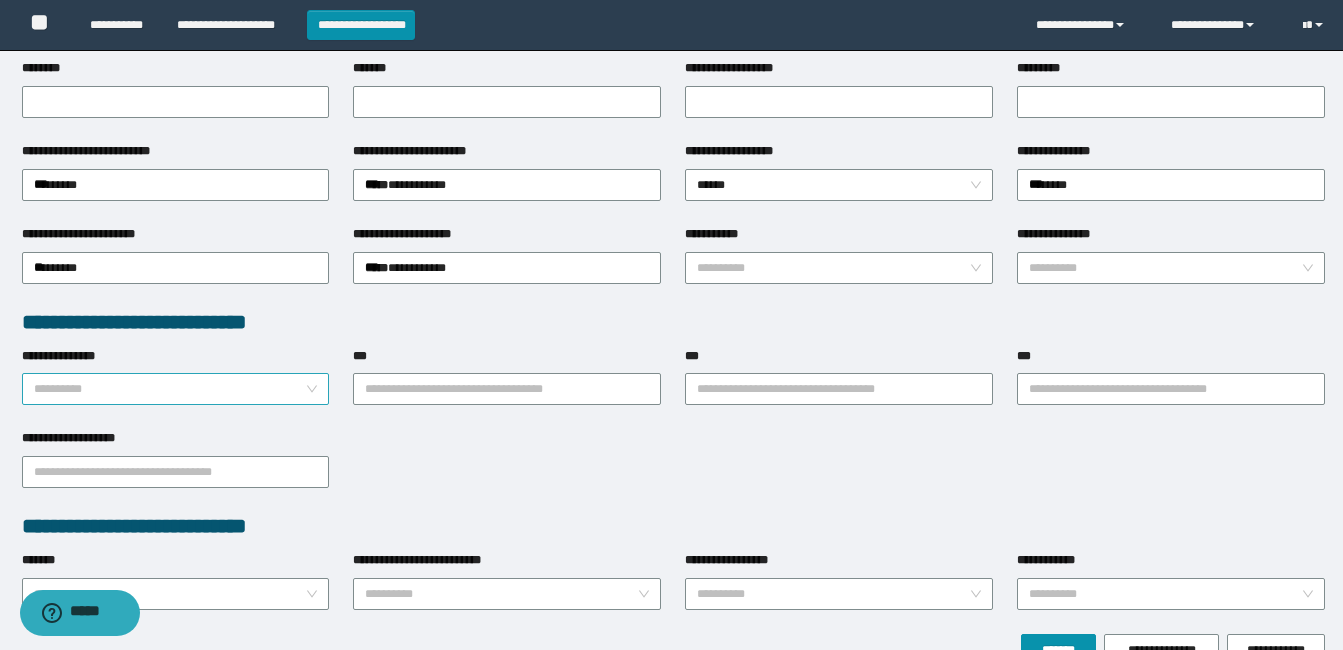 click on "**********" at bounding box center [170, 389] 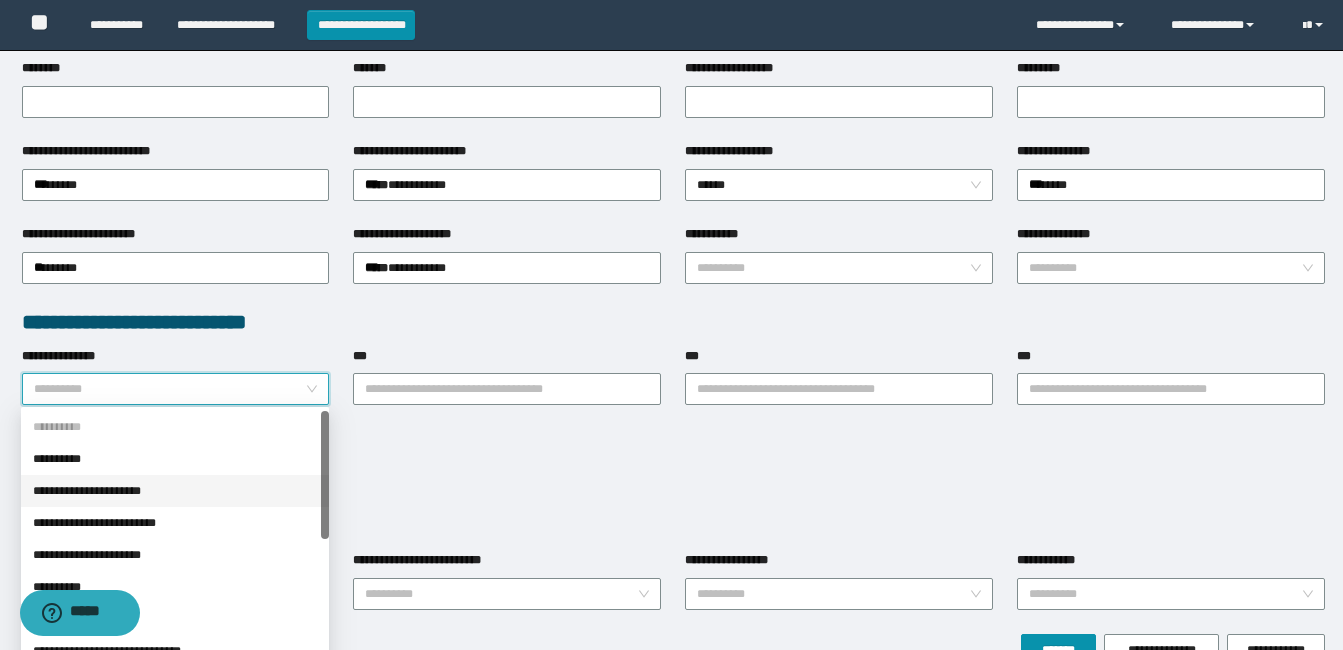 click on "**********" at bounding box center (175, 491) 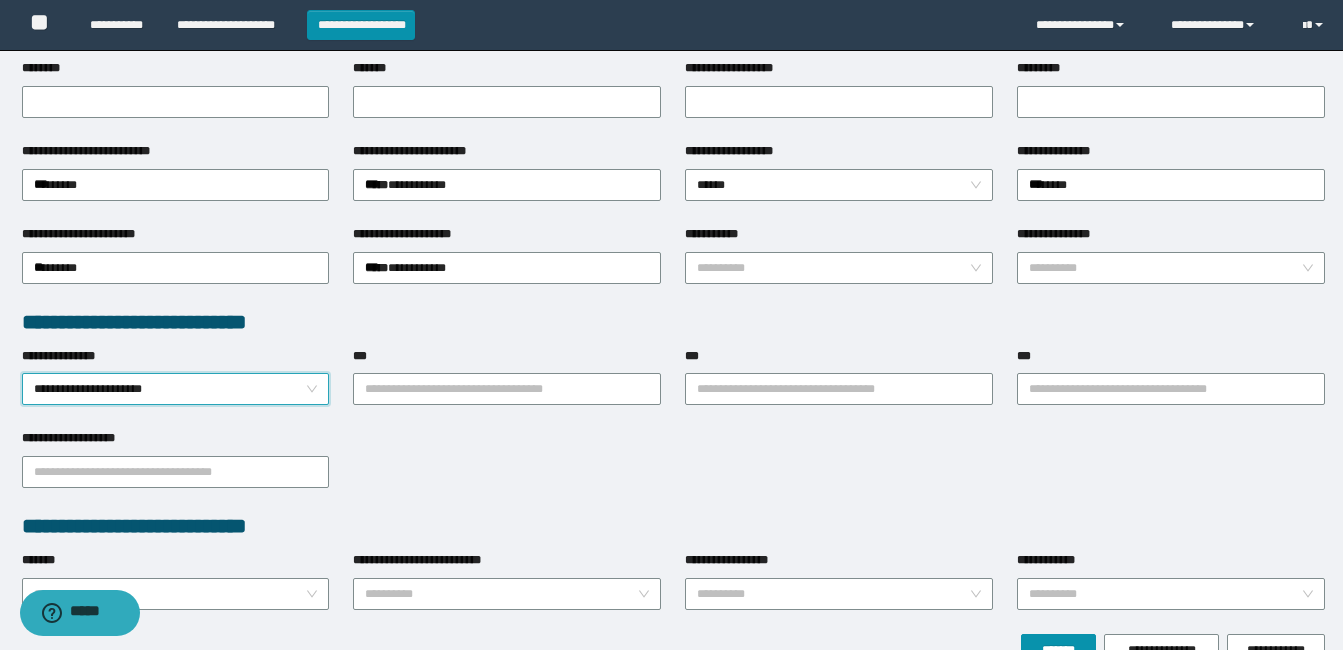 scroll, scrollTop: 411, scrollLeft: 0, axis: vertical 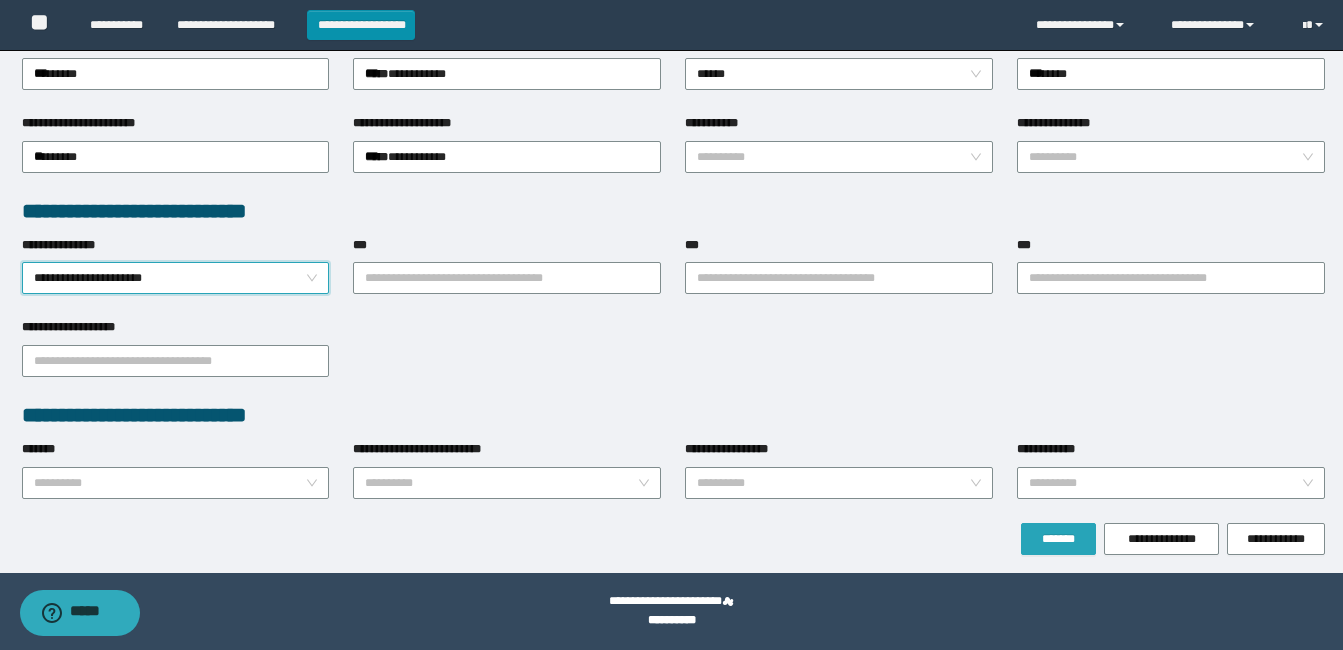 click on "*******" at bounding box center (1058, 539) 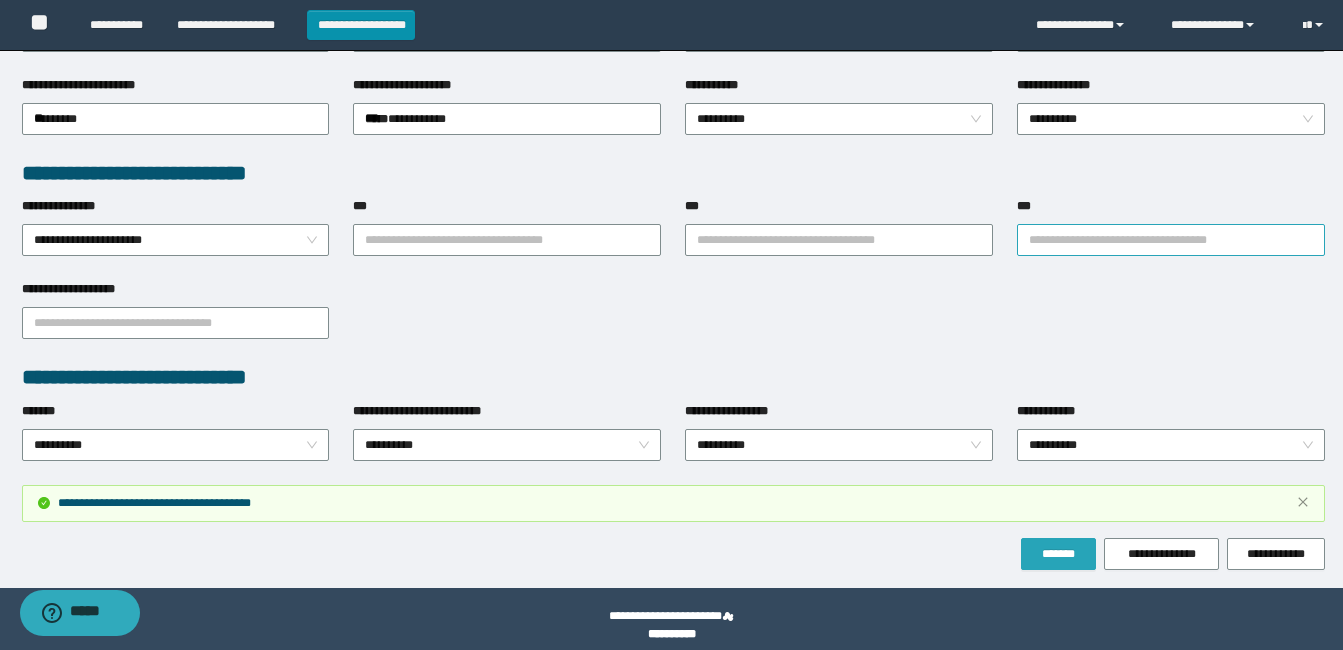 scroll, scrollTop: 516, scrollLeft: 0, axis: vertical 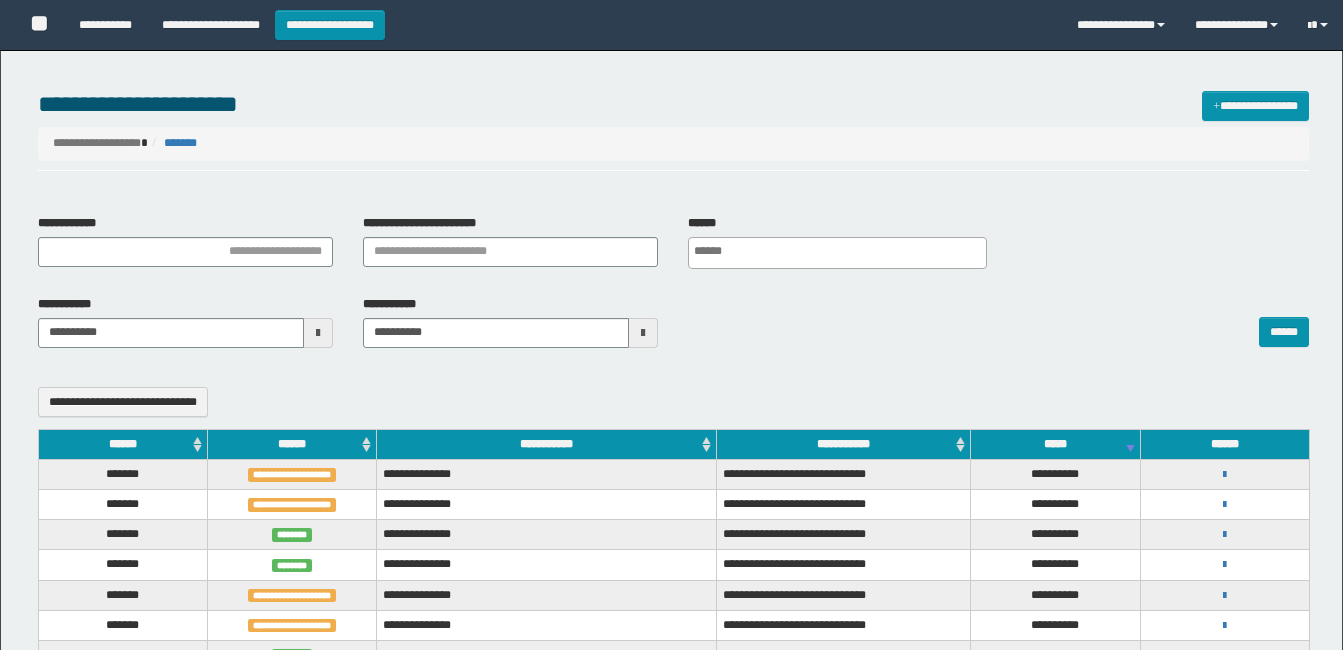 select 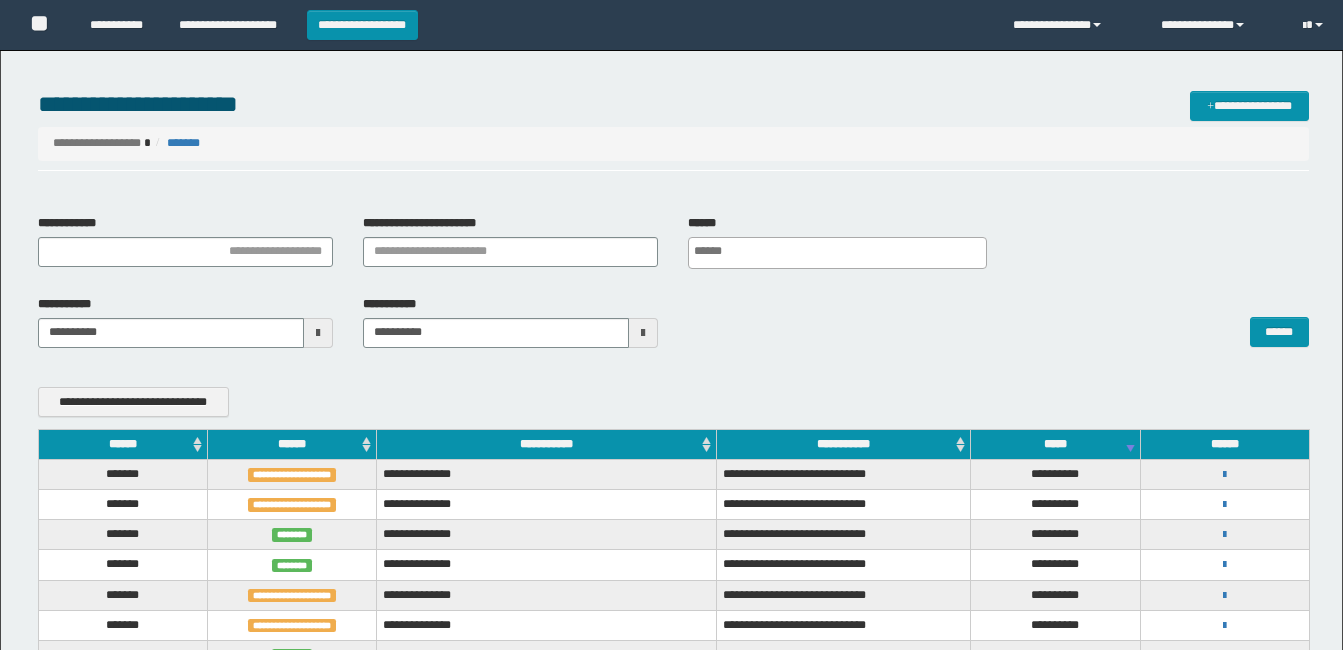 scroll, scrollTop: 0, scrollLeft: 0, axis: both 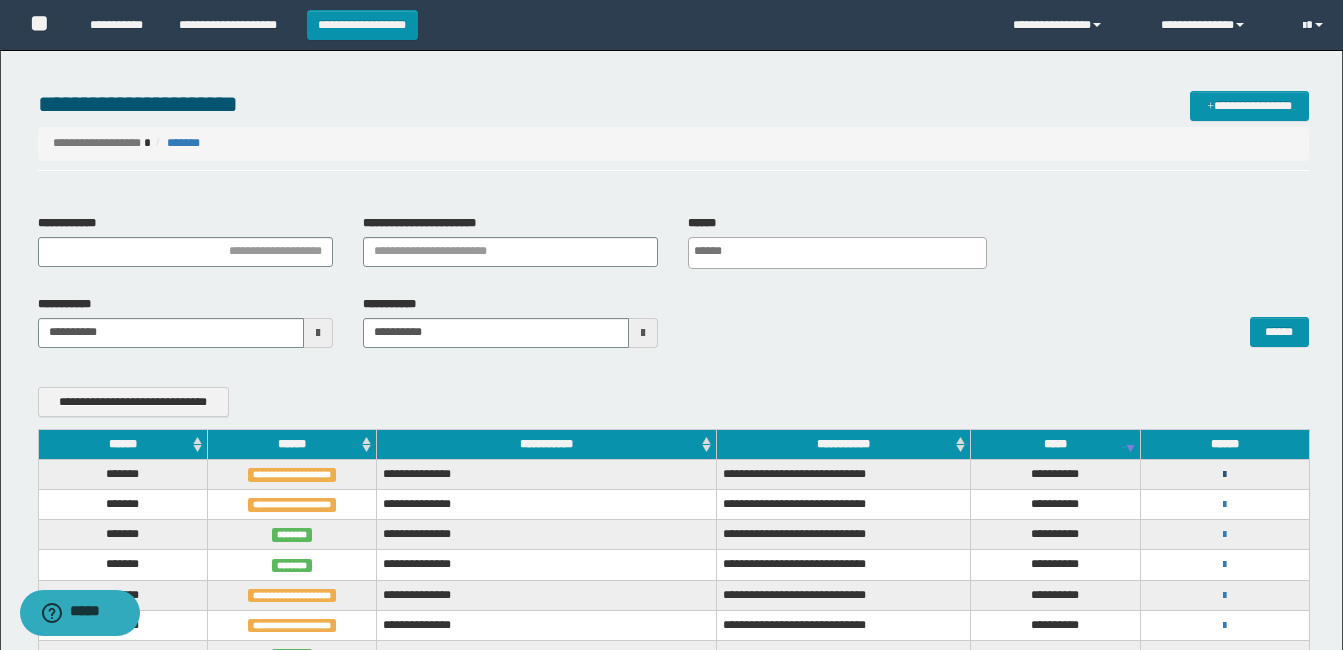 click at bounding box center (1224, 475) 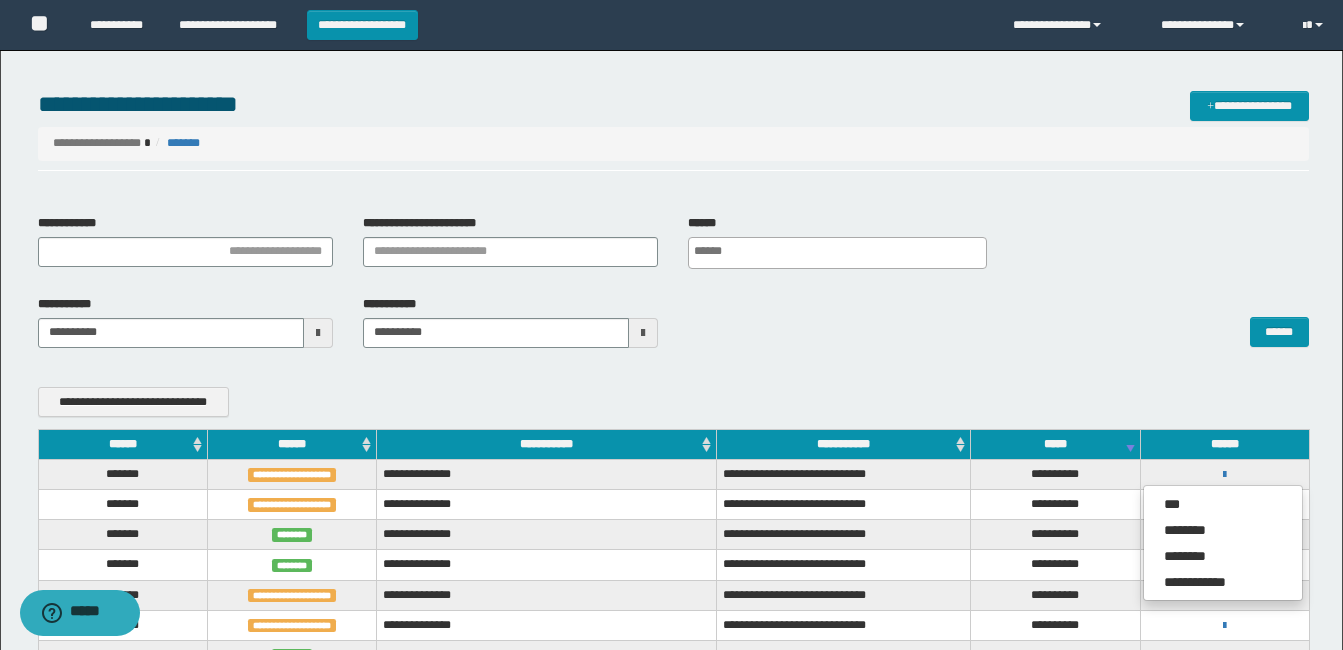 click on "**********" at bounding box center [673, 249] 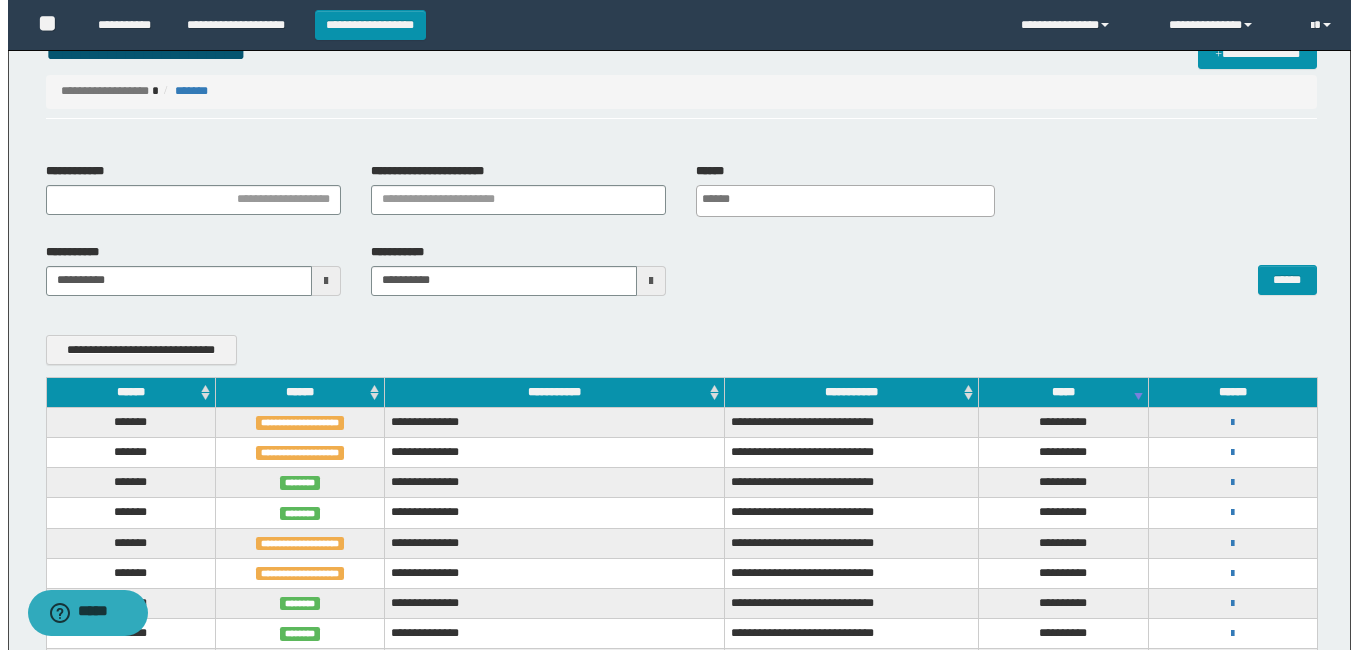 scroll, scrollTop: 100, scrollLeft: 0, axis: vertical 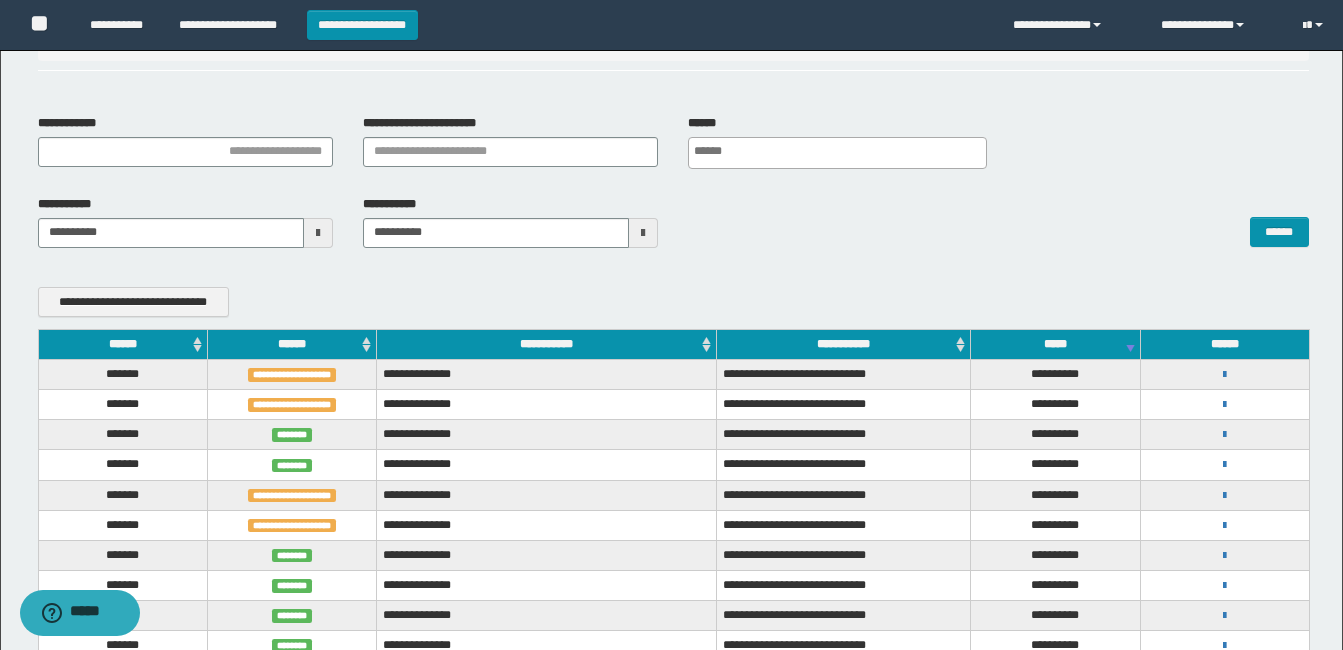 click on "**********" at bounding box center [1225, 404] 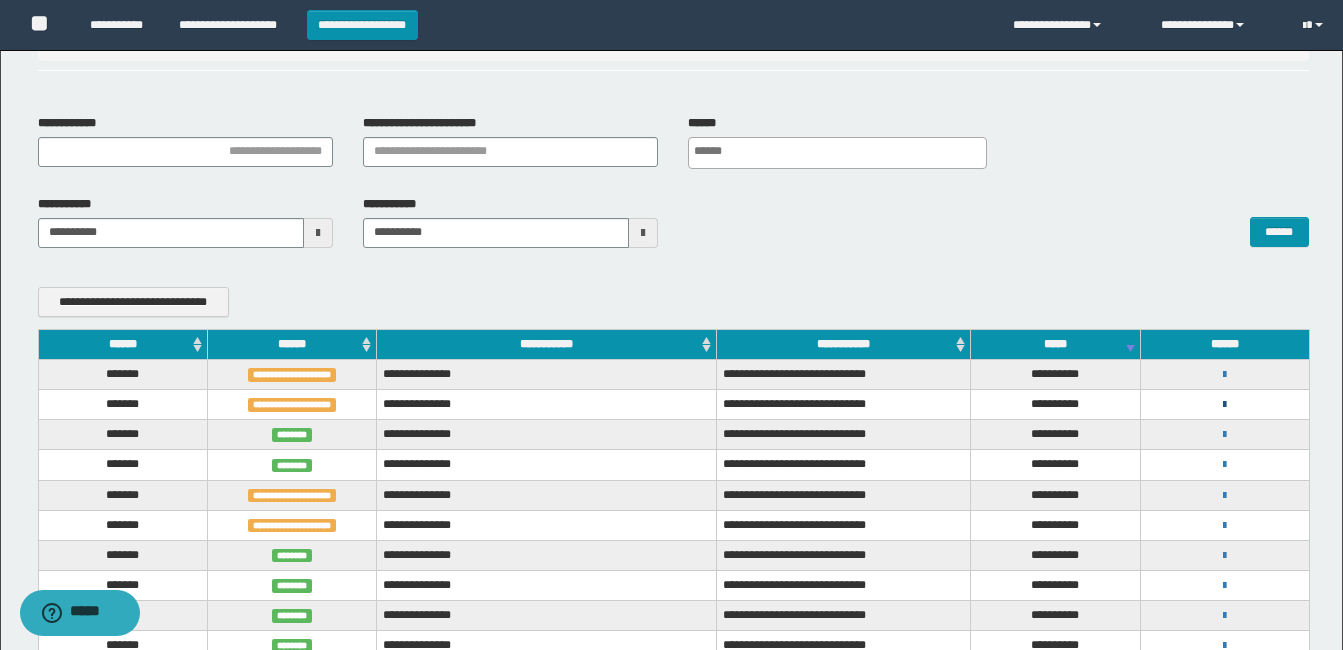click at bounding box center (1224, 405) 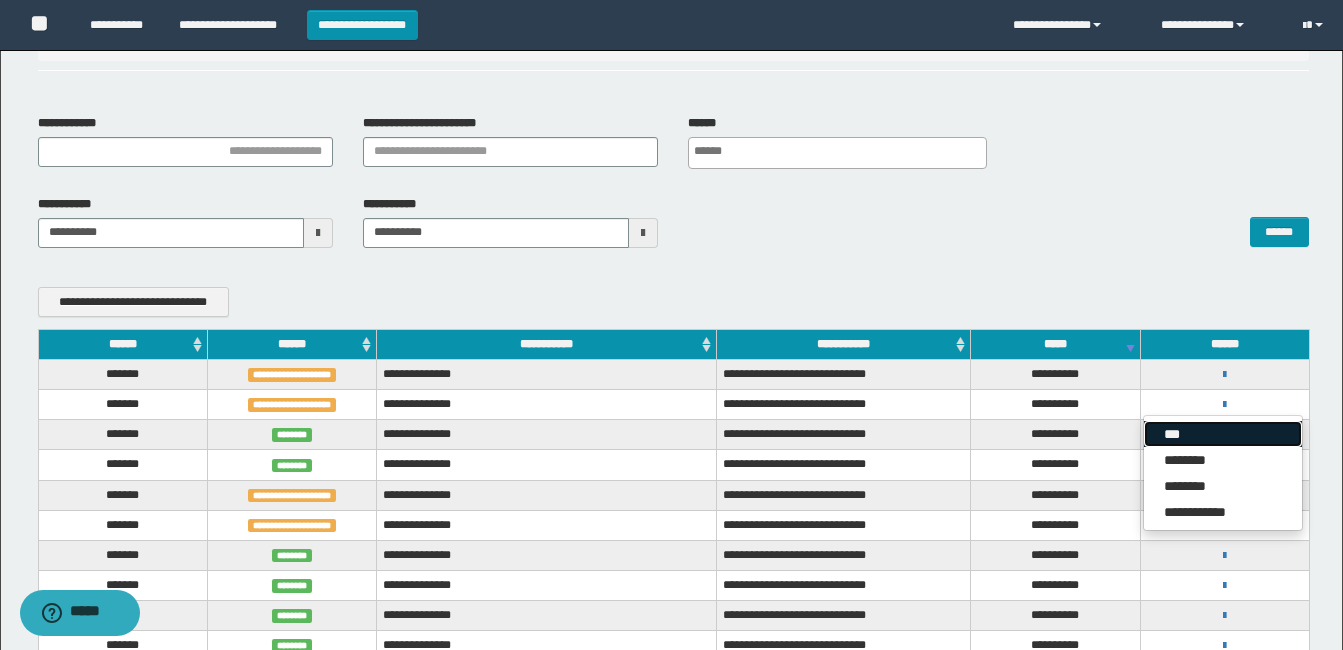 click on "***" at bounding box center (1223, 434) 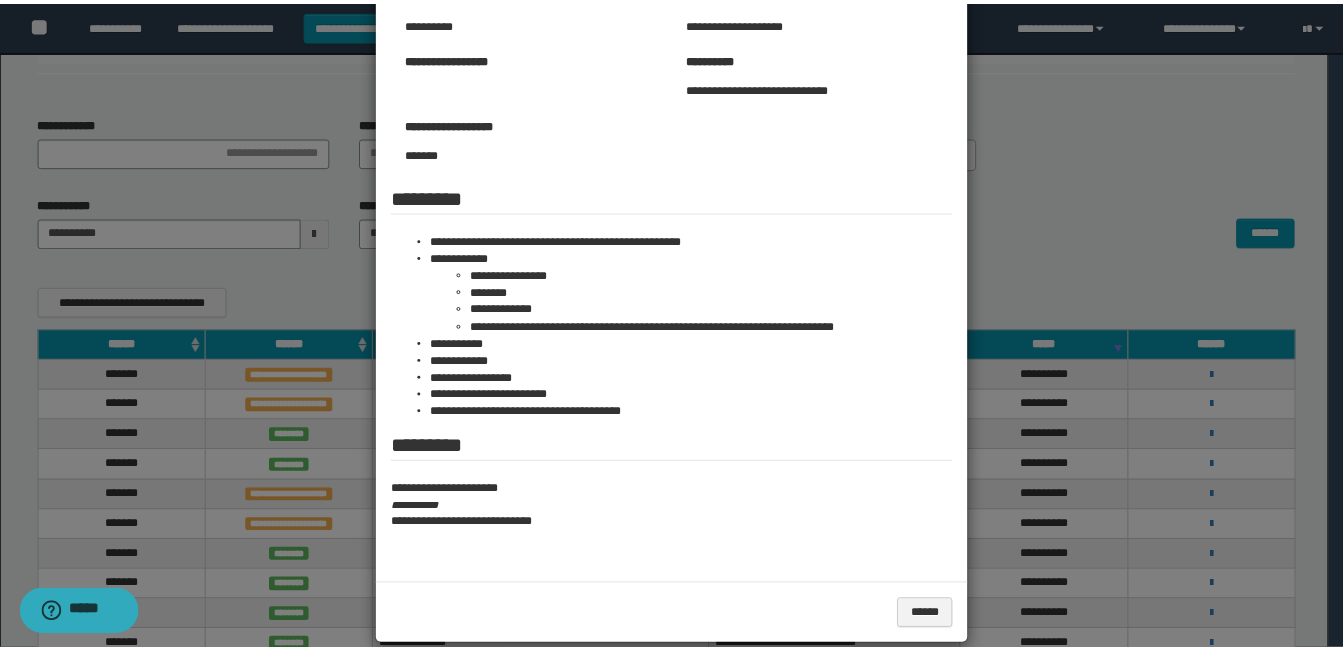 scroll, scrollTop: 200, scrollLeft: 0, axis: vertical 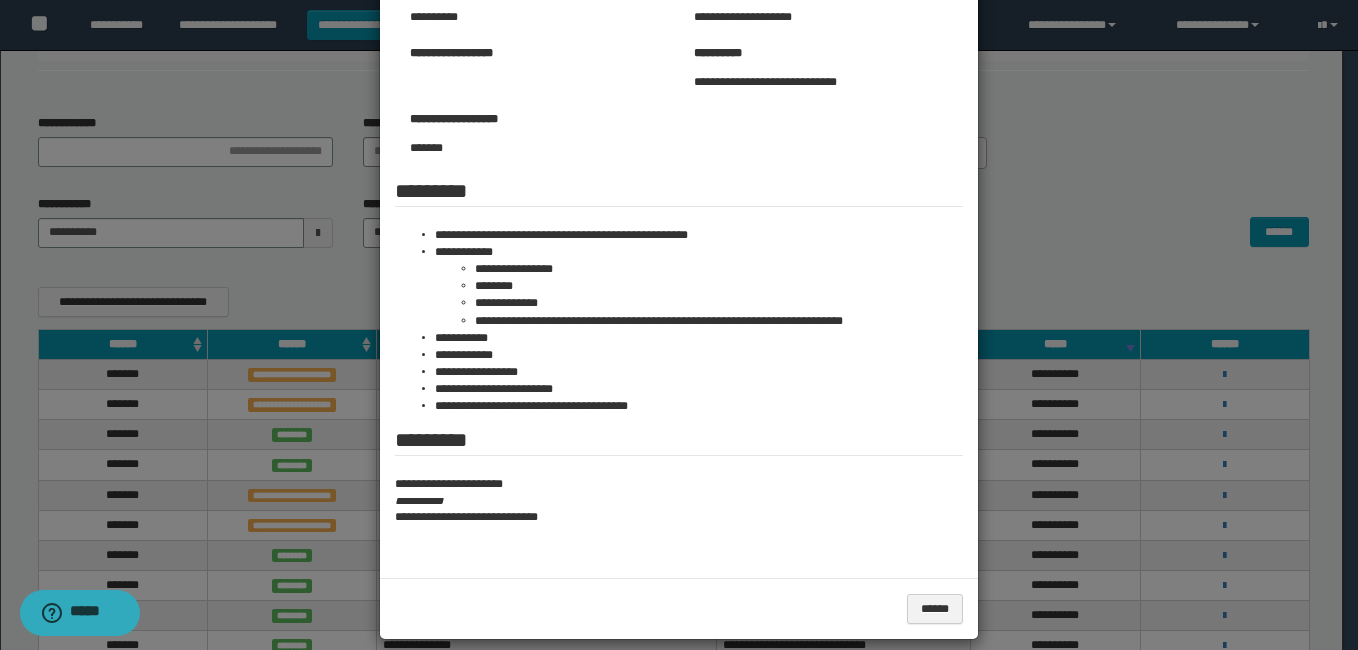 click at bounding box center [679, 235] 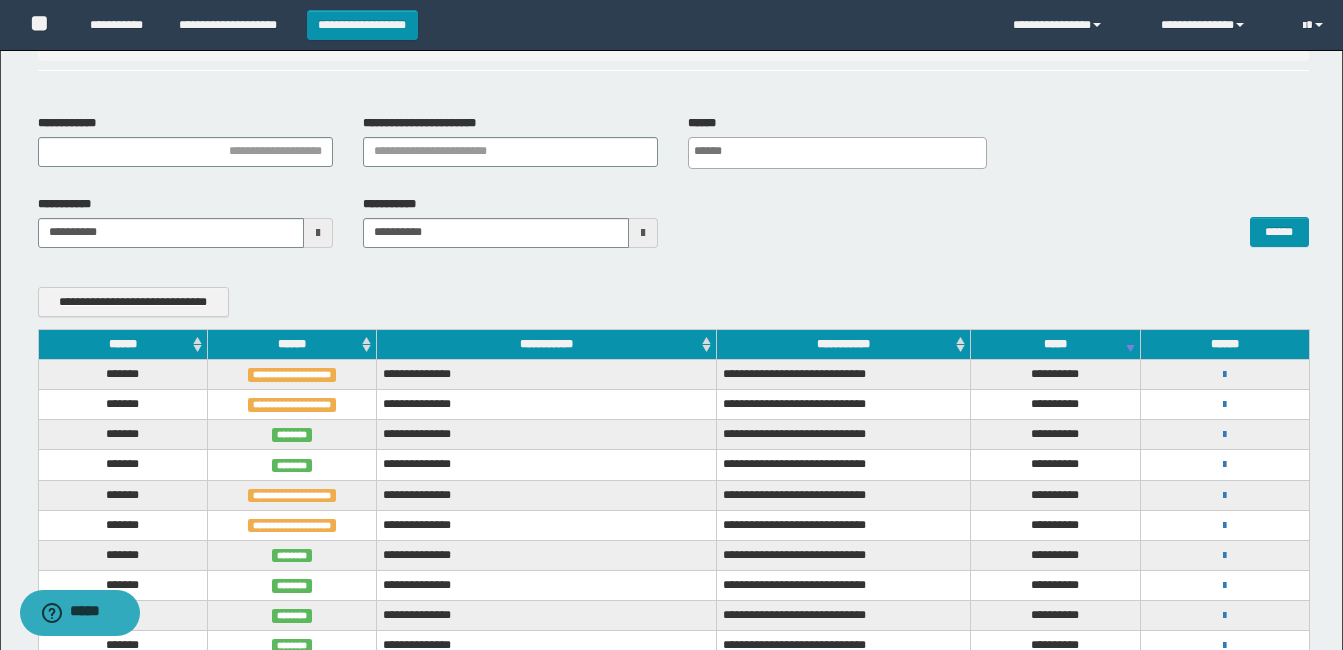 click on "**********" at bounding box center [1225, 404] 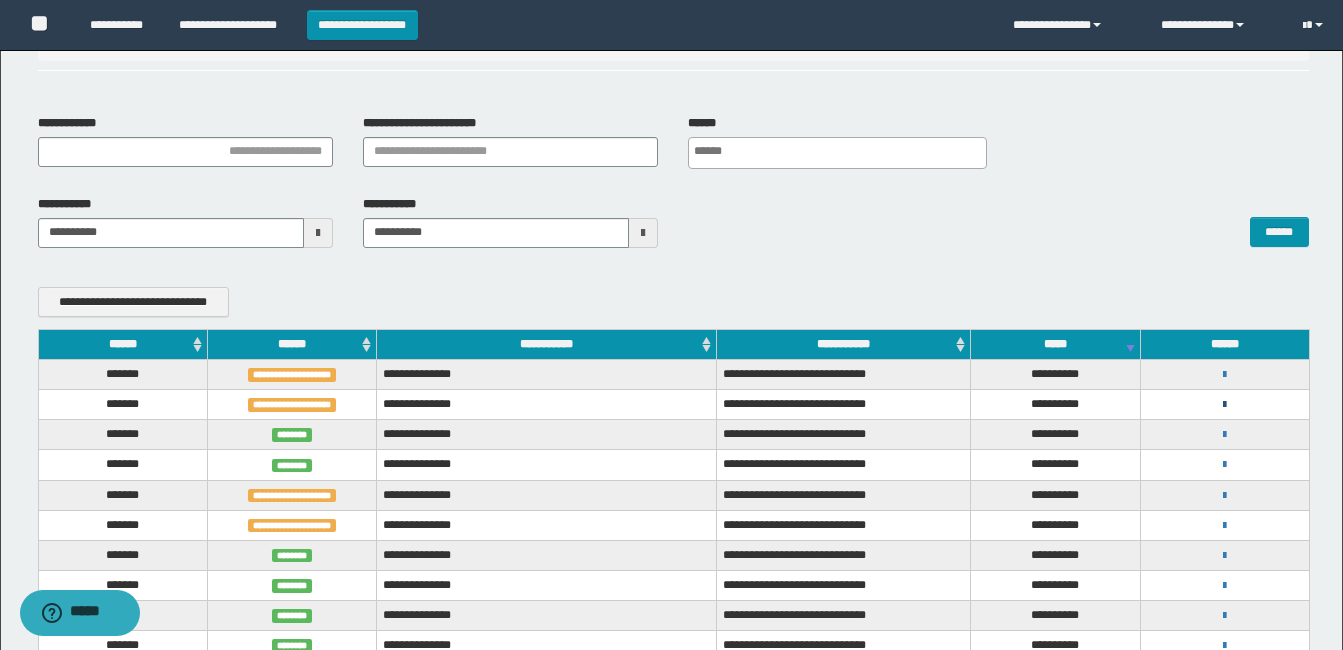 click at bounding box center [1224, 405] 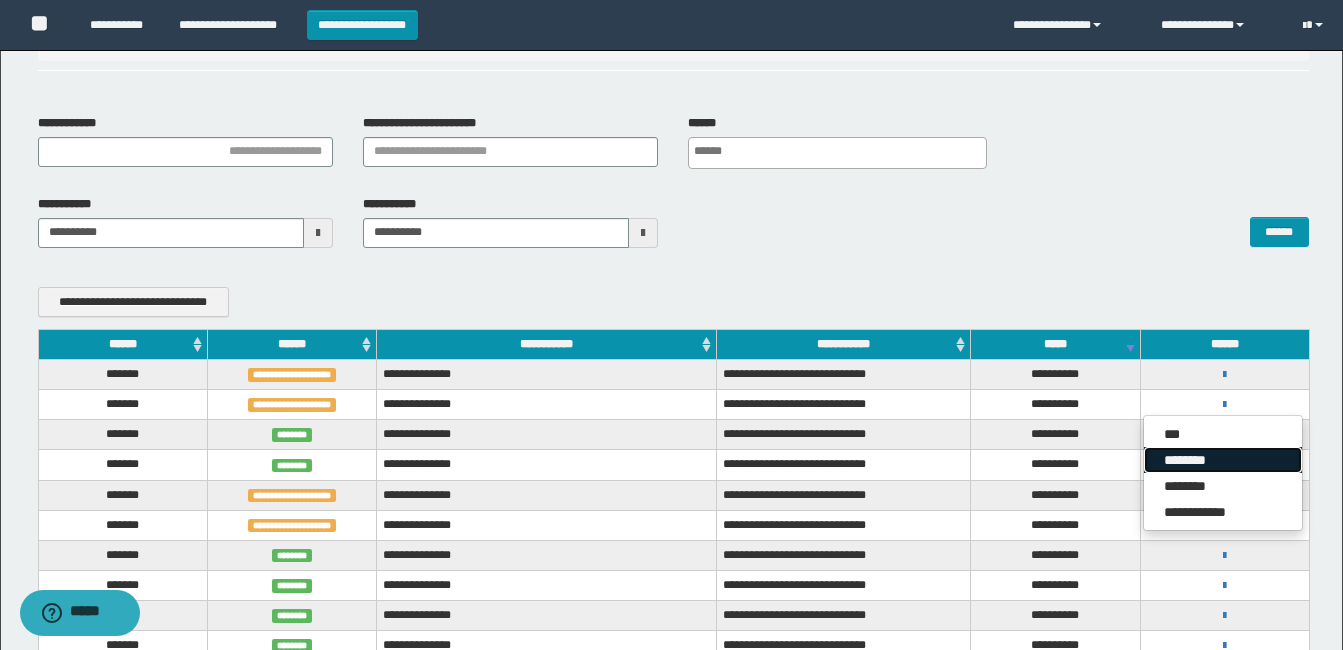 click on "********" at bounding box center [1223, 460] 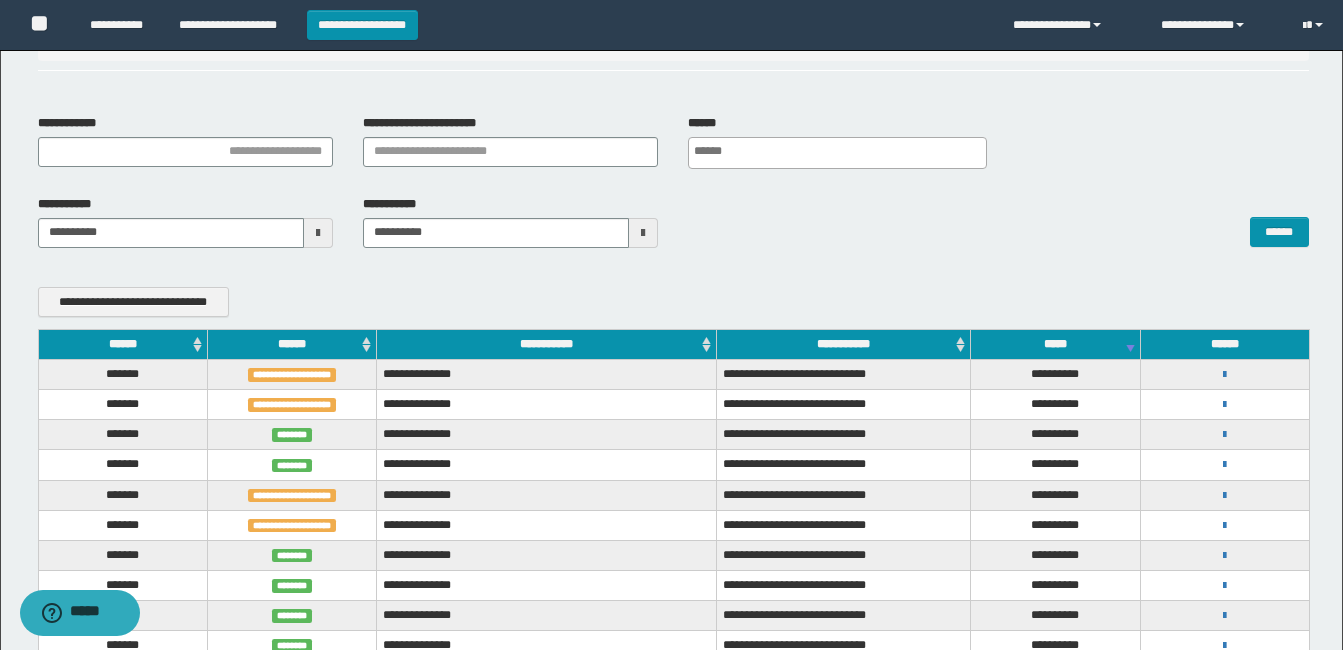 click on "**********" at bounding box center [673, 189] 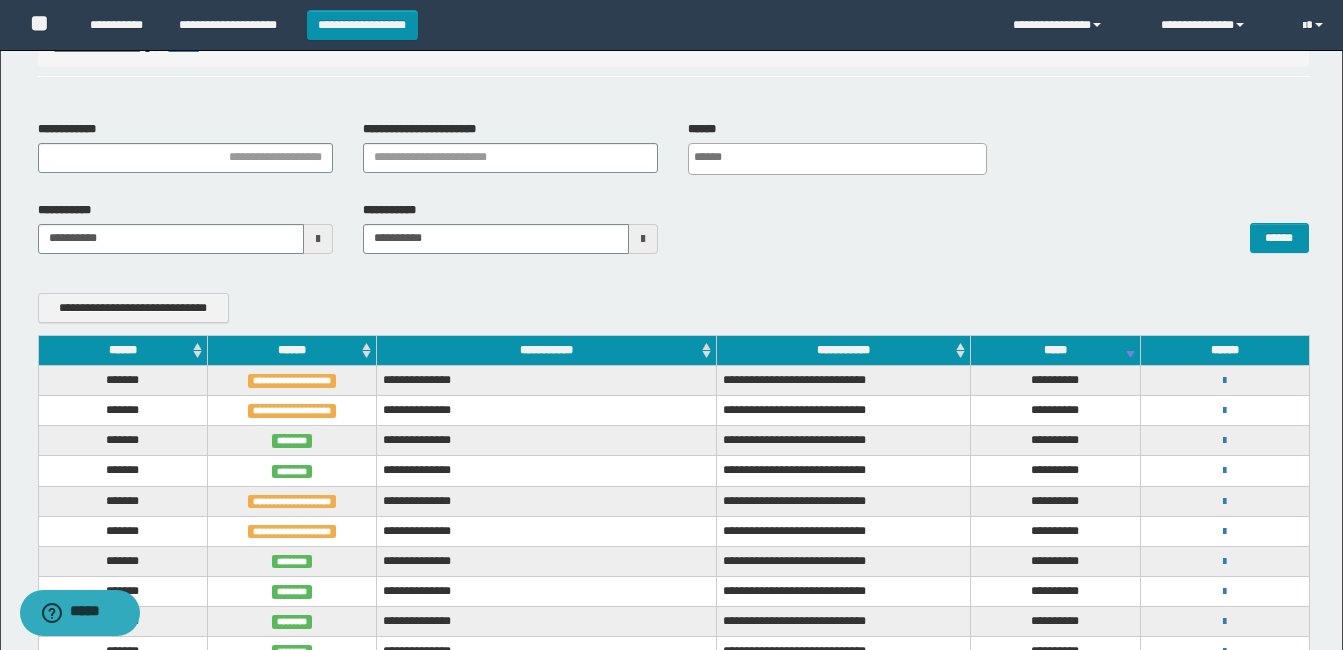 scroll, scrollTop: 0, scrollLeft: 0, axis: both 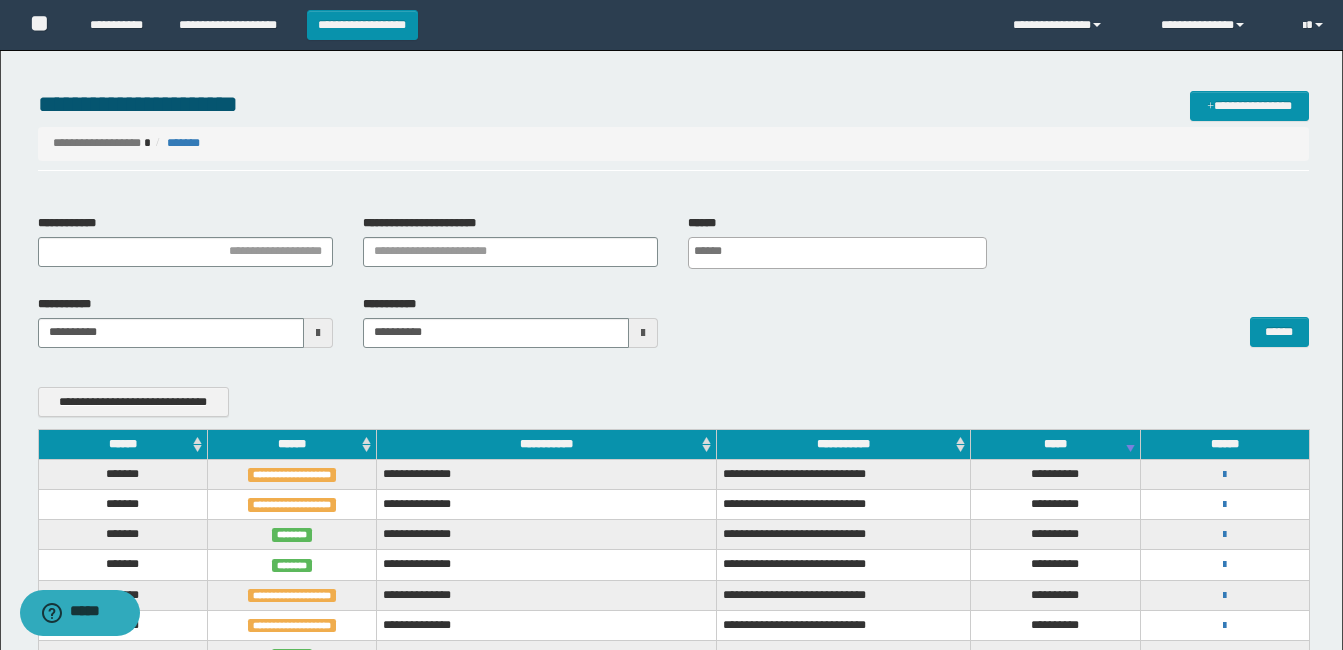 click on "**********" at bounding box center (673, 289) 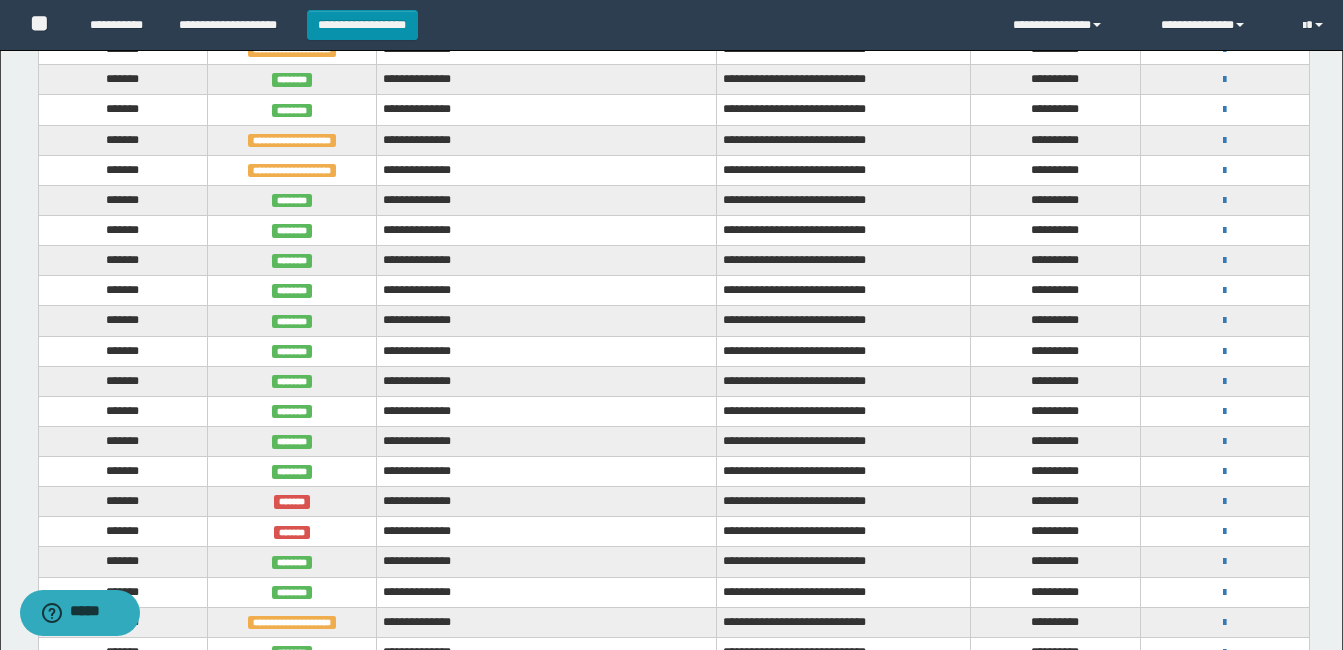 scroll, scrollTop: 0, scrollLeft: 0, axis: both 